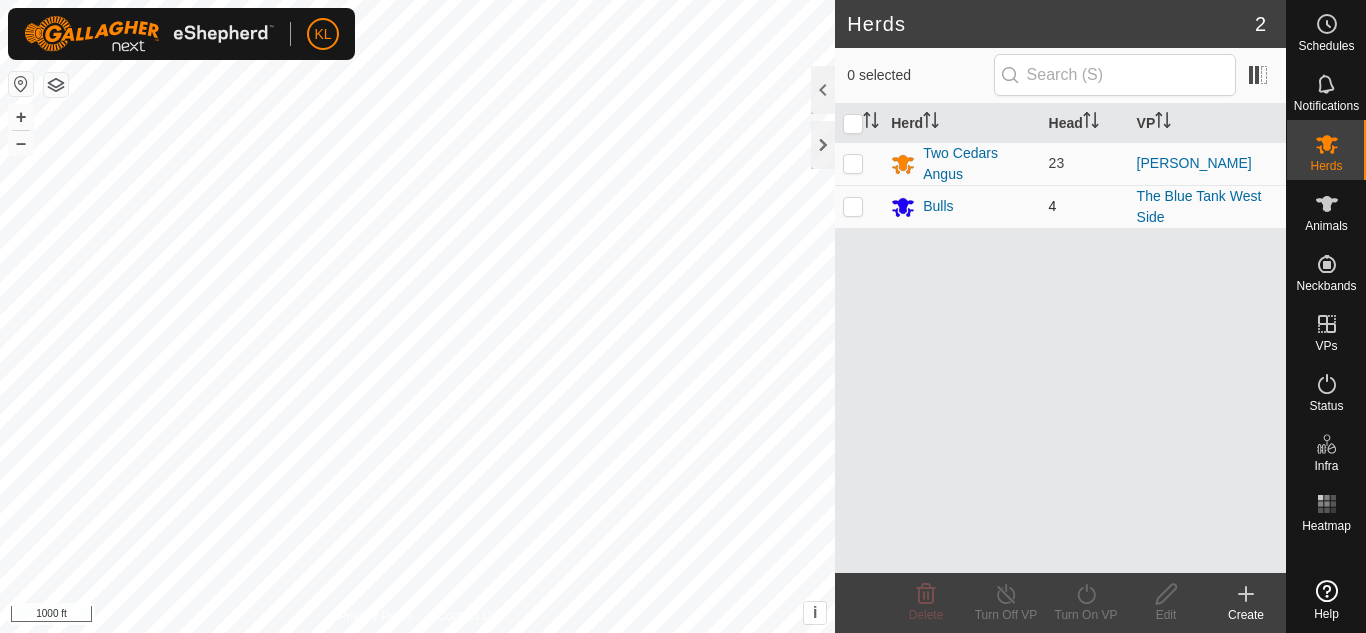 scroll, scrollTop: 0, scrollLeft: 0, axis: both 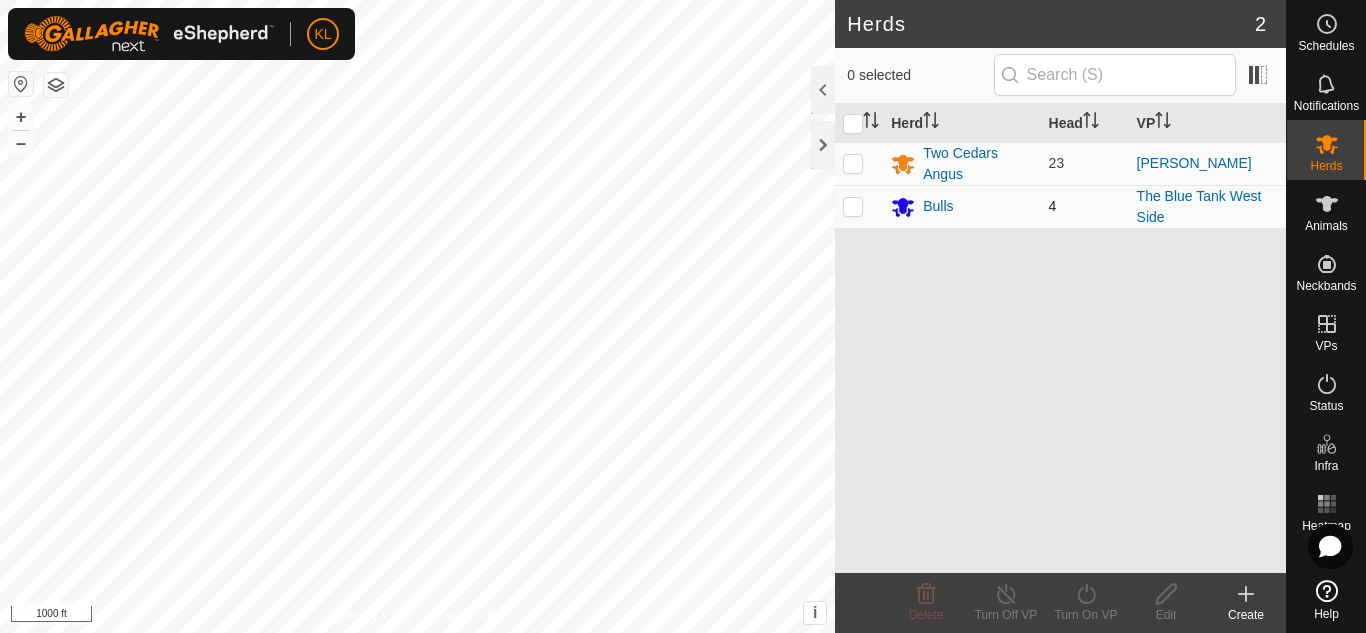 click at bounding box center (853, 206) 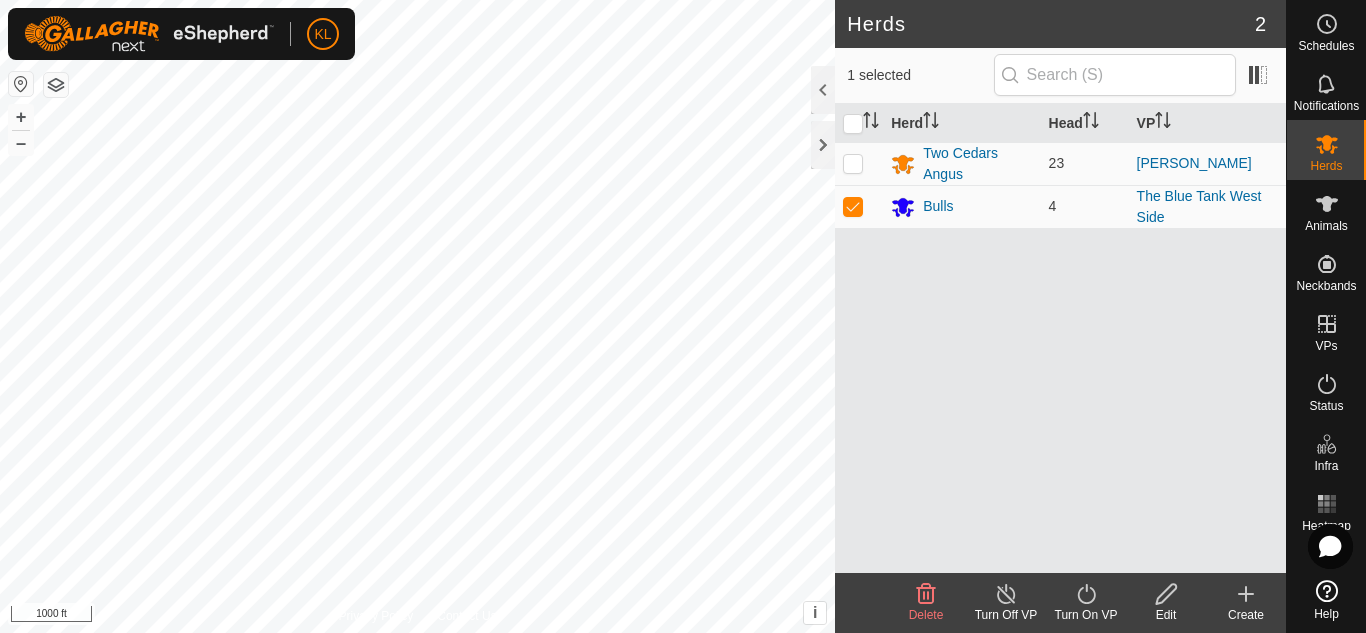 click 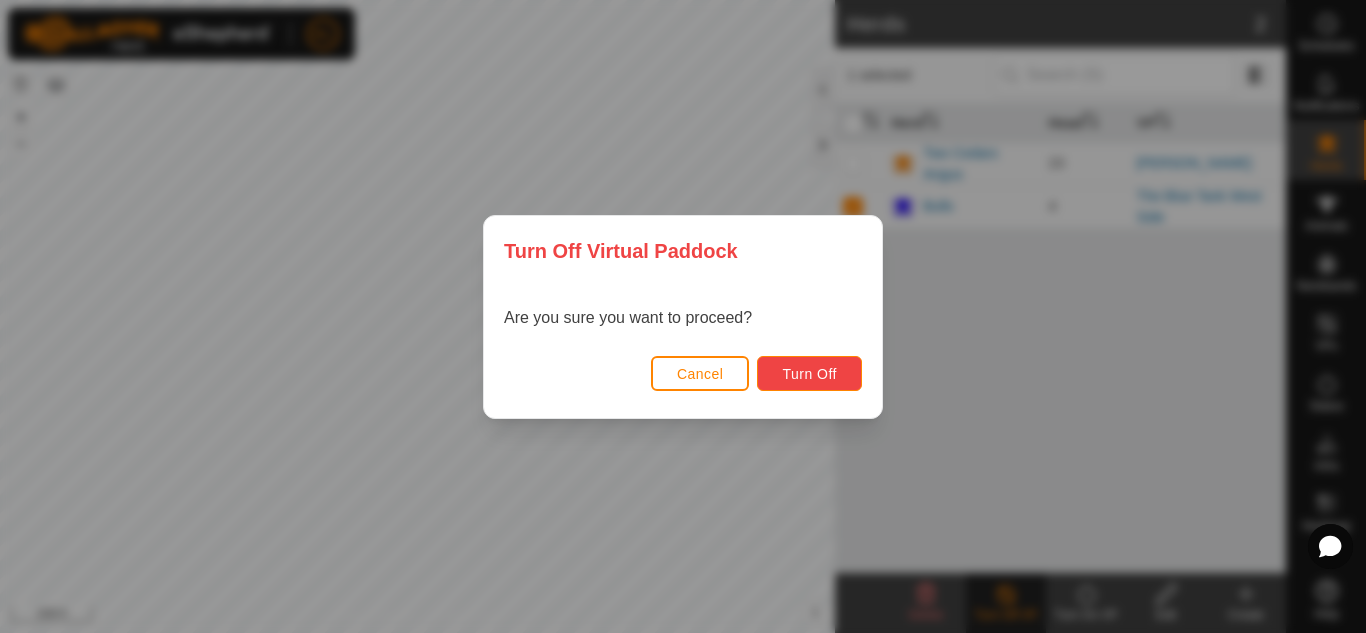 click on "Turn Off" at bounding box center [809, 373] 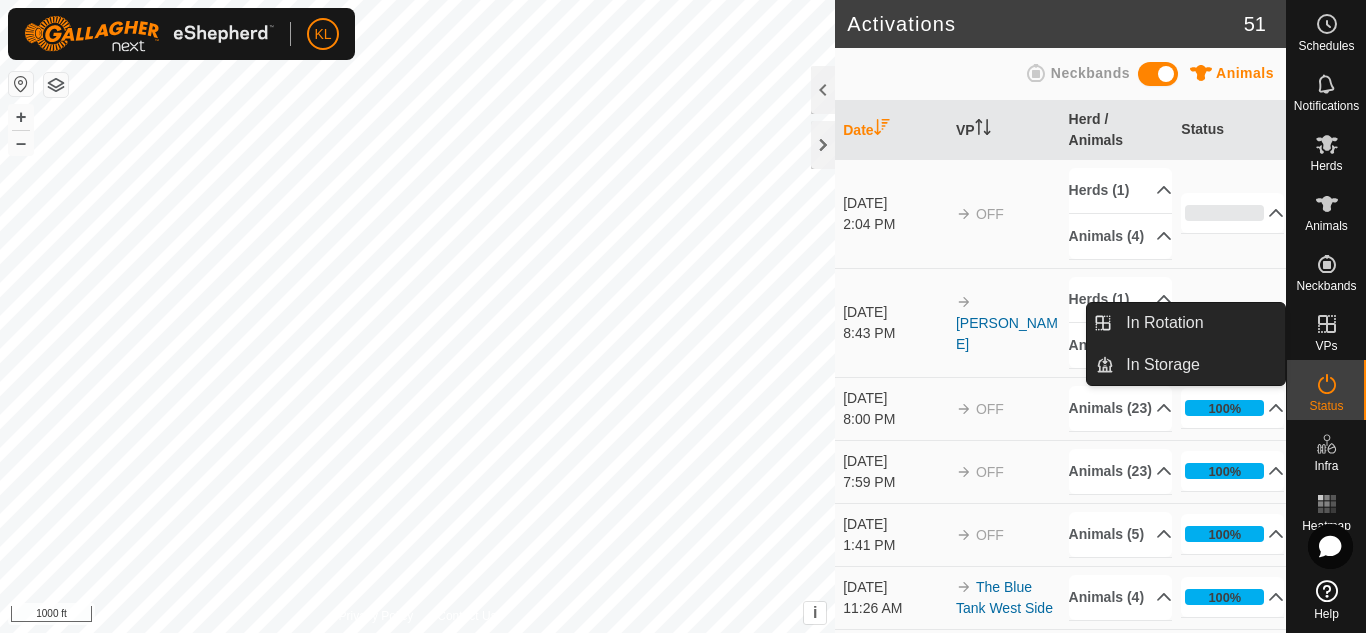 click at bounding box center [1327, 324] 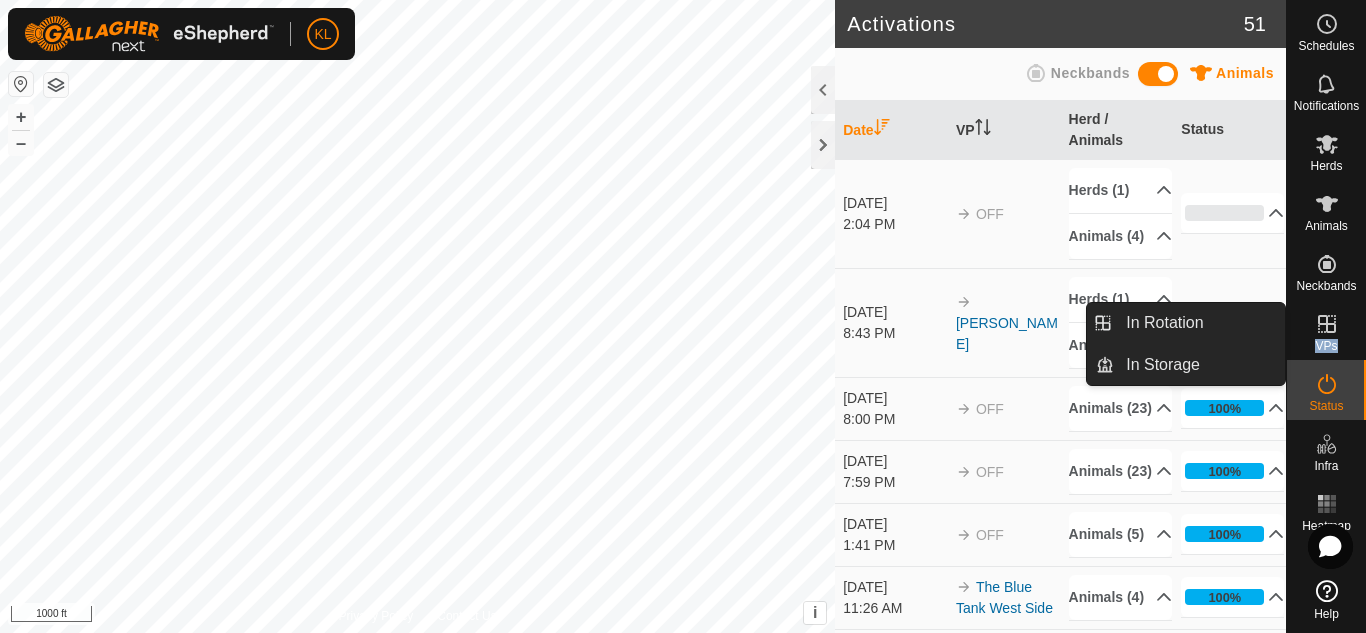click at bounding box center (1327, 324) 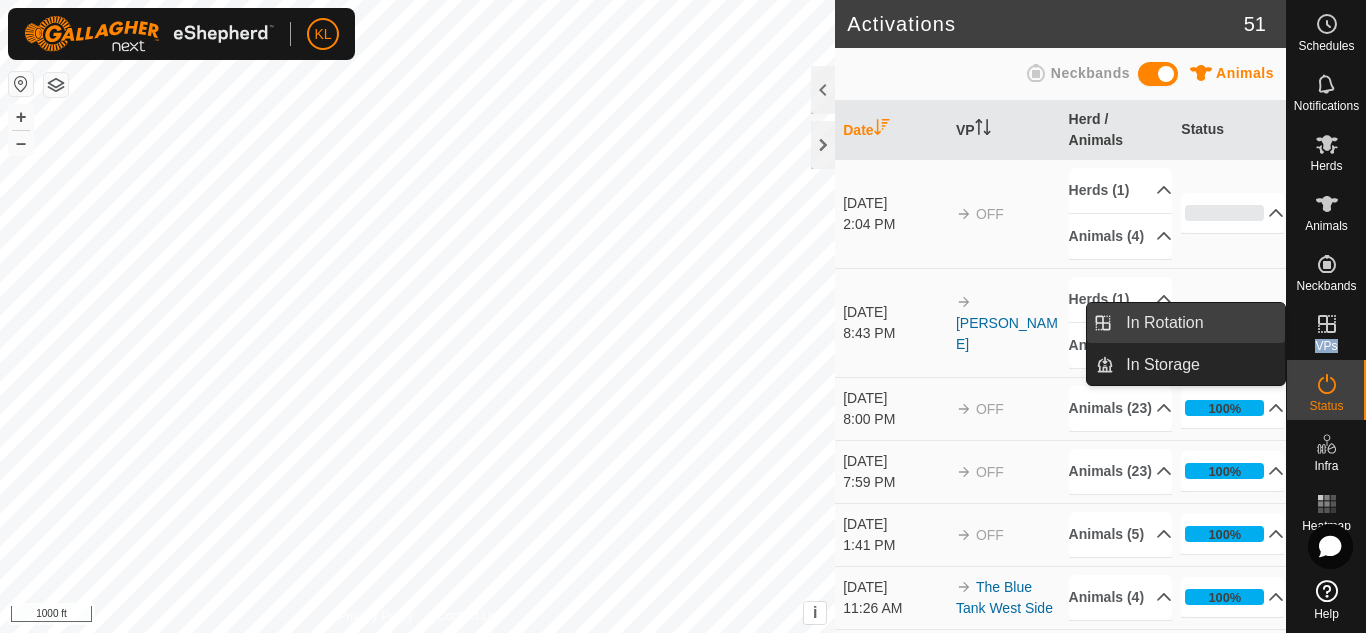 click on "In Rotation" at bounding box center [1199, 323] 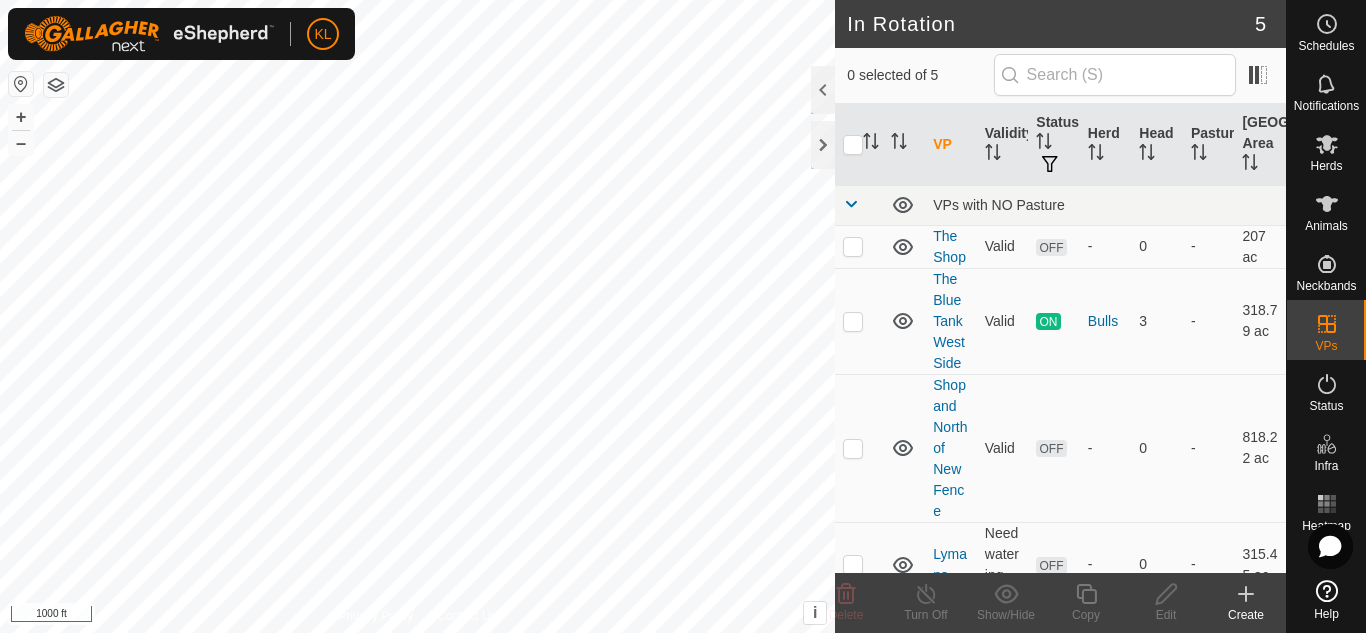 click 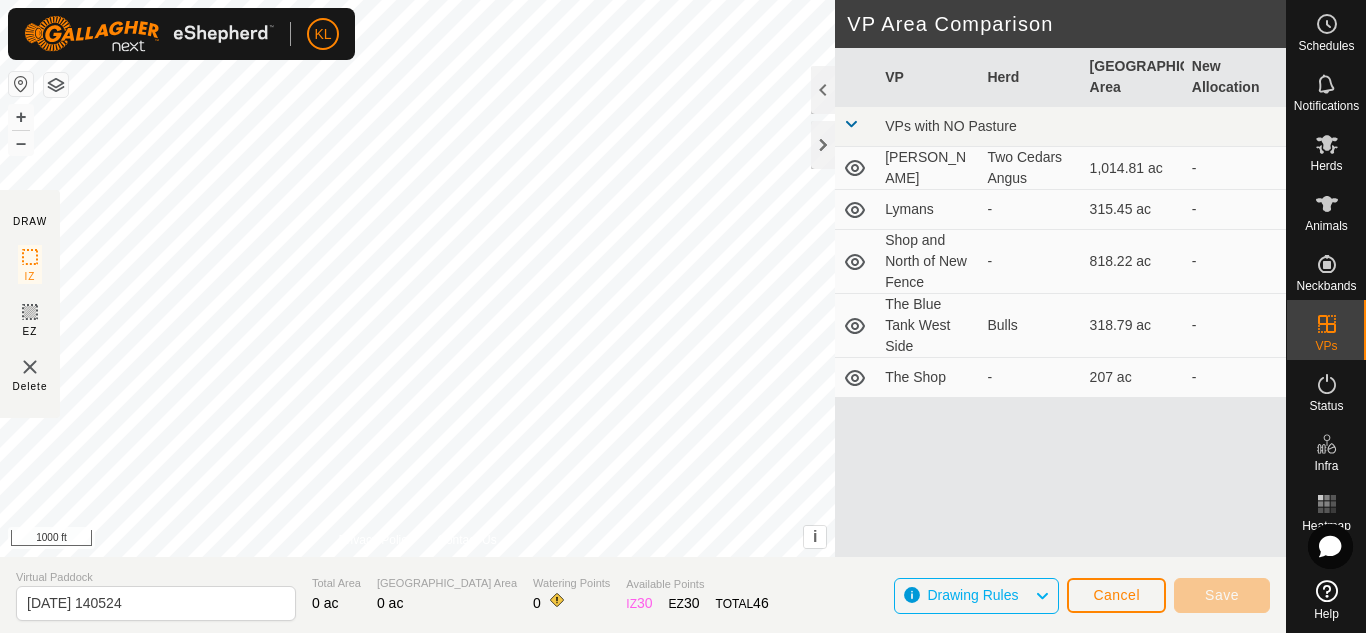 click on "KL Schedules Notifications Herds Animals Neckbands VPs Status Infra Heatmap Help DRAW IZ EZ Delete Privacy Policy Contact Us + – ⇧ i This application includes HERE Maps. © 2024 HERE. All rights reserved. 1000 ft VP Area Comparison     VP   Herd   Grazing Area   New Allocation  VPs with NO Pasture  [PERSON_NAME]   Two Cedars Angus   1,014.81 ac   -   Lymans  -  315.45 ac   -   Shop and North of New Fence  -  818.22 ac   -   The Blue Tank West Side   Bulls   318.79 ac   -   The Shop  -  207 ac   -  Virtual Paddock [DATE] 140524 Total Area 0 ac Grazing Area 0 ac Watering Points 0 Available Points  IZ   30  EZ  30  TOTAL   46 Drawing Rules Cancel Save" at bounding box center (683, 316) 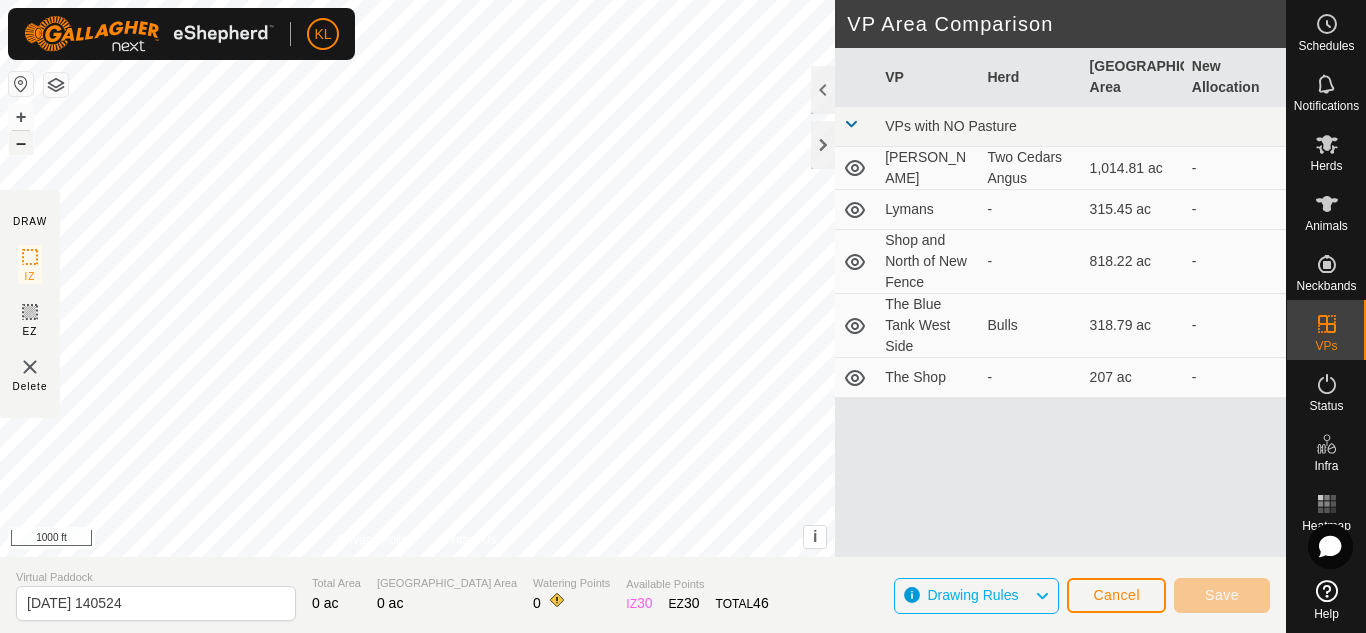 click on "–" at bounding box center [21, 143] 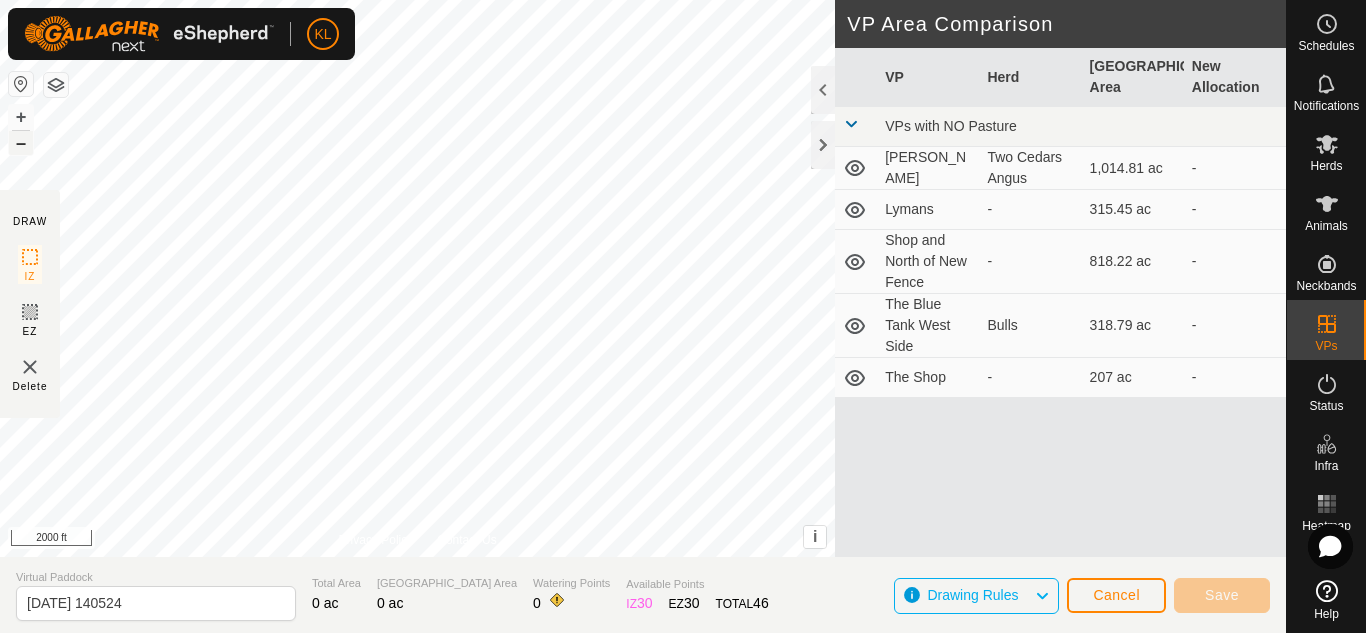 click on "–" at bounding box center (21, 143) 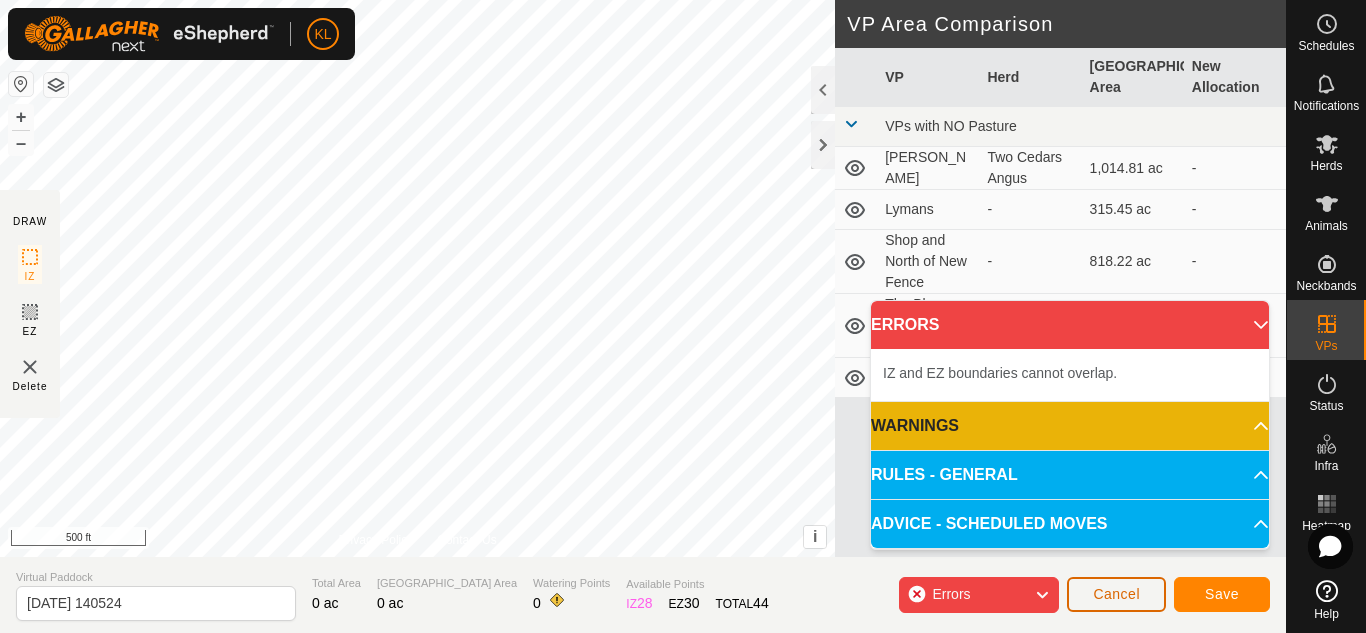 click on "Cancel" 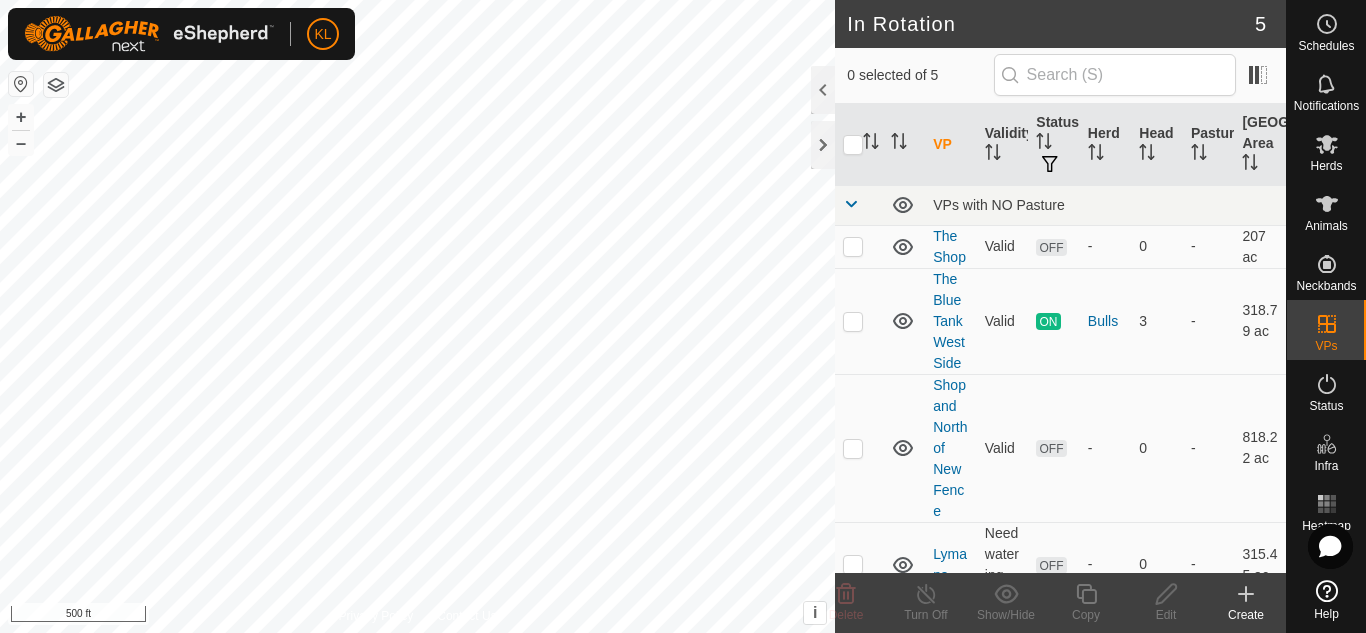 click 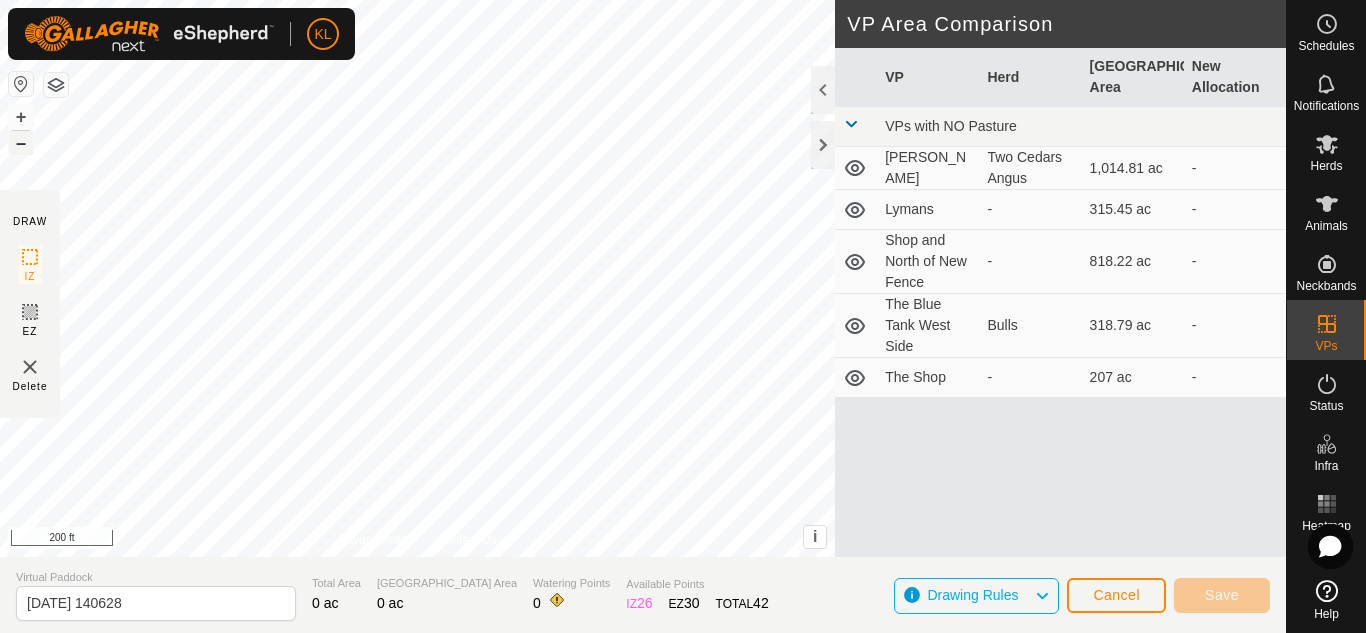 click on "–" at bounding box center [21, 143] 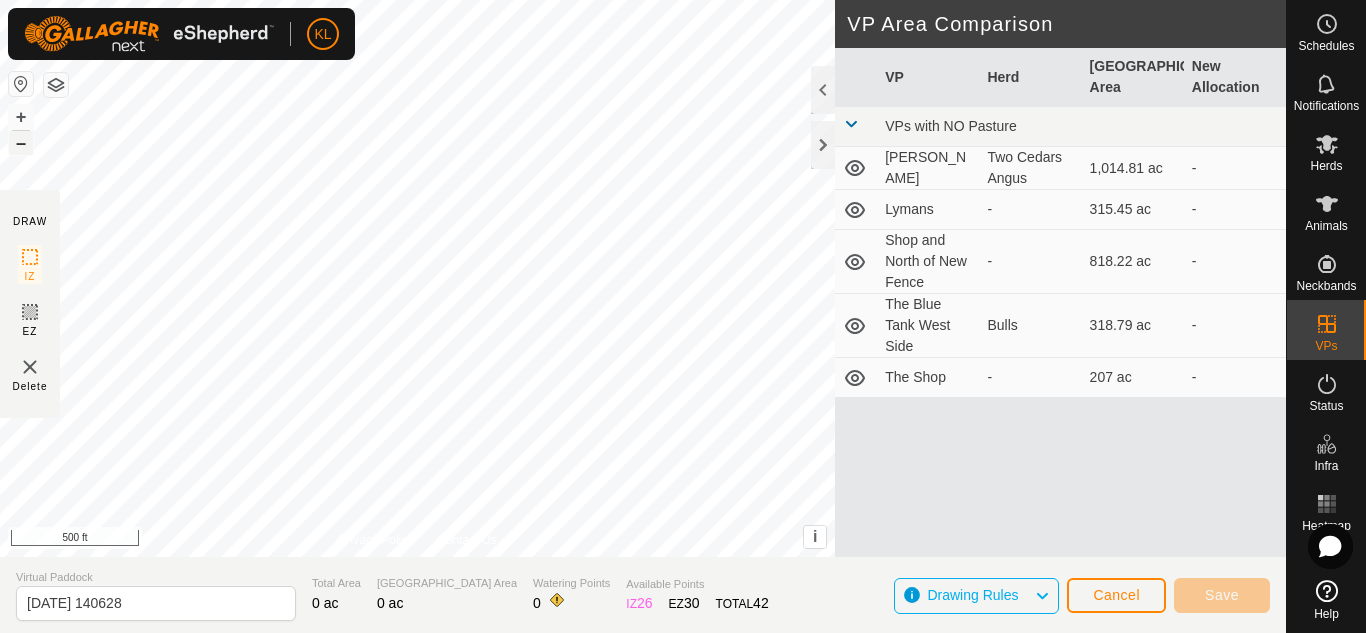 click on "–" at bounding box center [21, 143] 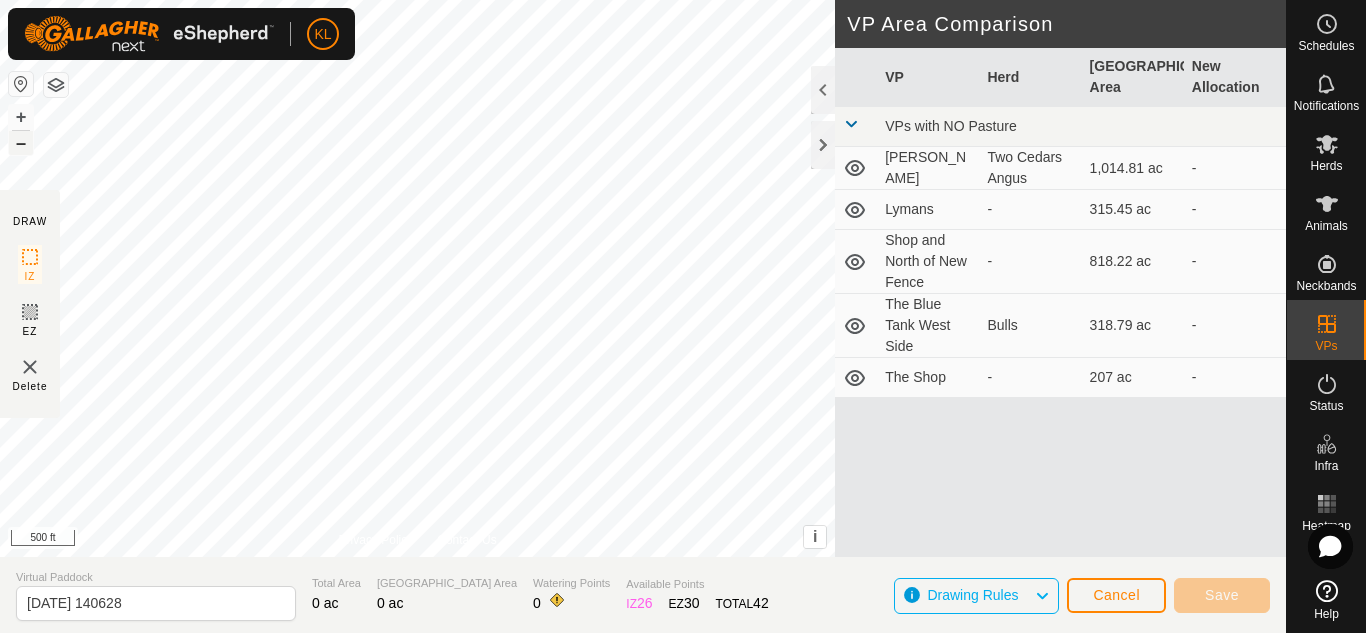 click on "–" at bounding box center [21, 143] 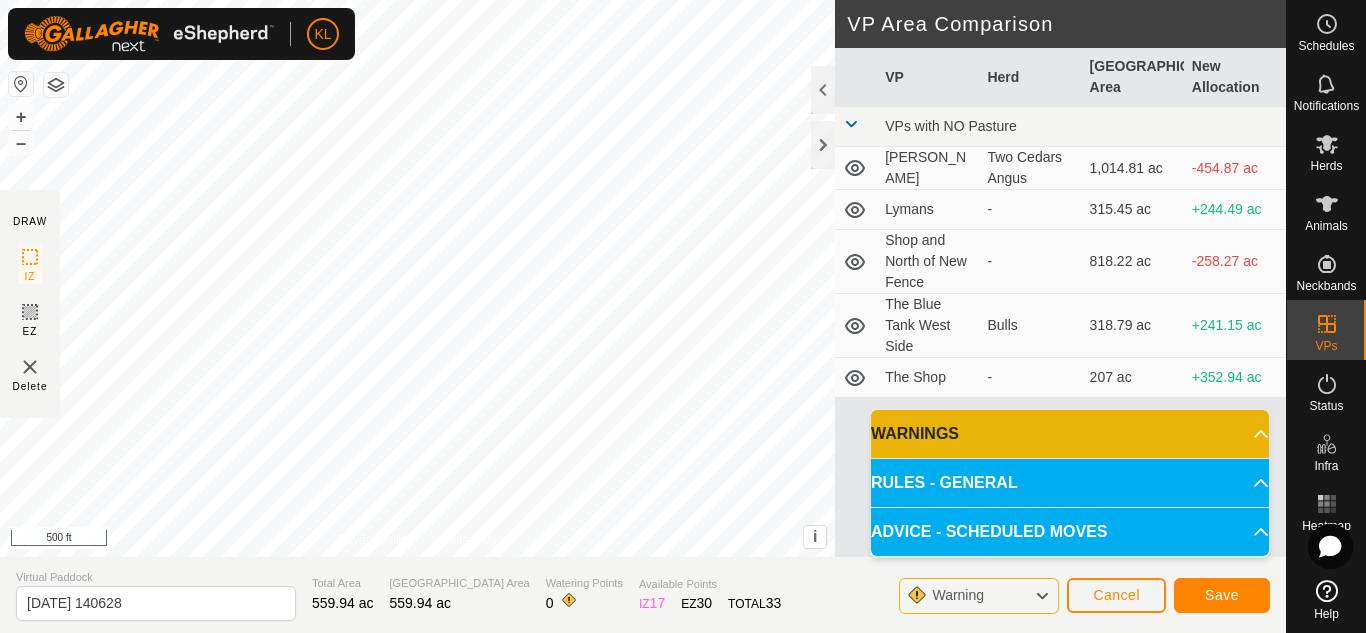 click on "DRAW IZ EZ Delete Privacy Policy Contact Us + – ⇧ i This application includes HERE Maps. © 2024 HERE. All rights reserved. 500 ft VP Area Comparison     VP   Herd   Grazing Area   New Allocation  VPs with NO Pasture  [PERSON_NAME]   Two Cedars Angus   1,014.81 ac  -454.87 ac  Lymans  -  315.45 ac  +244.49 ac  Shop and North of New Fence  -  818.22 ac  -258.27 ac  The Blue Tank West Side   Bulls   318.79 ac  +241.15 ac  The Shop  -  207 ac  +352.94 ac Virtual Paddock [DATE] 140628 Total Area 559.94 ac Grazing Area 559.94 ac Watering Points 0 Available Points  IZ   17  EZ  30  TOTAL   33 Warning Cancel Save" 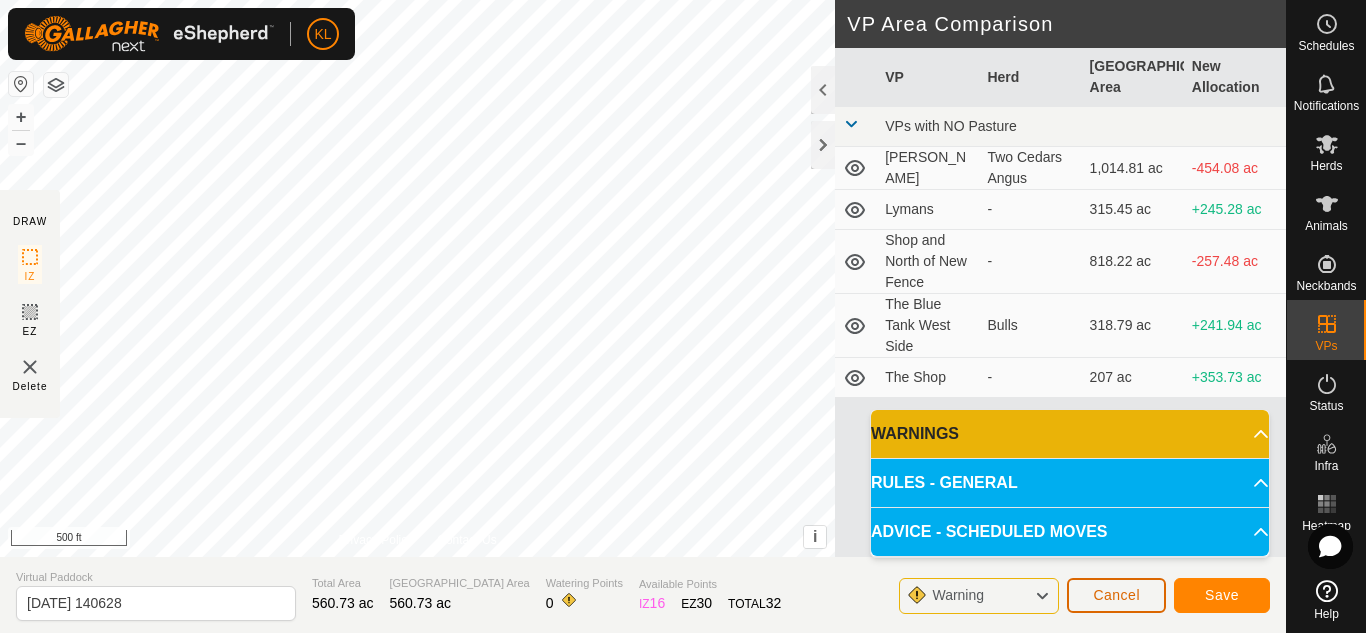 click on "Cancel" 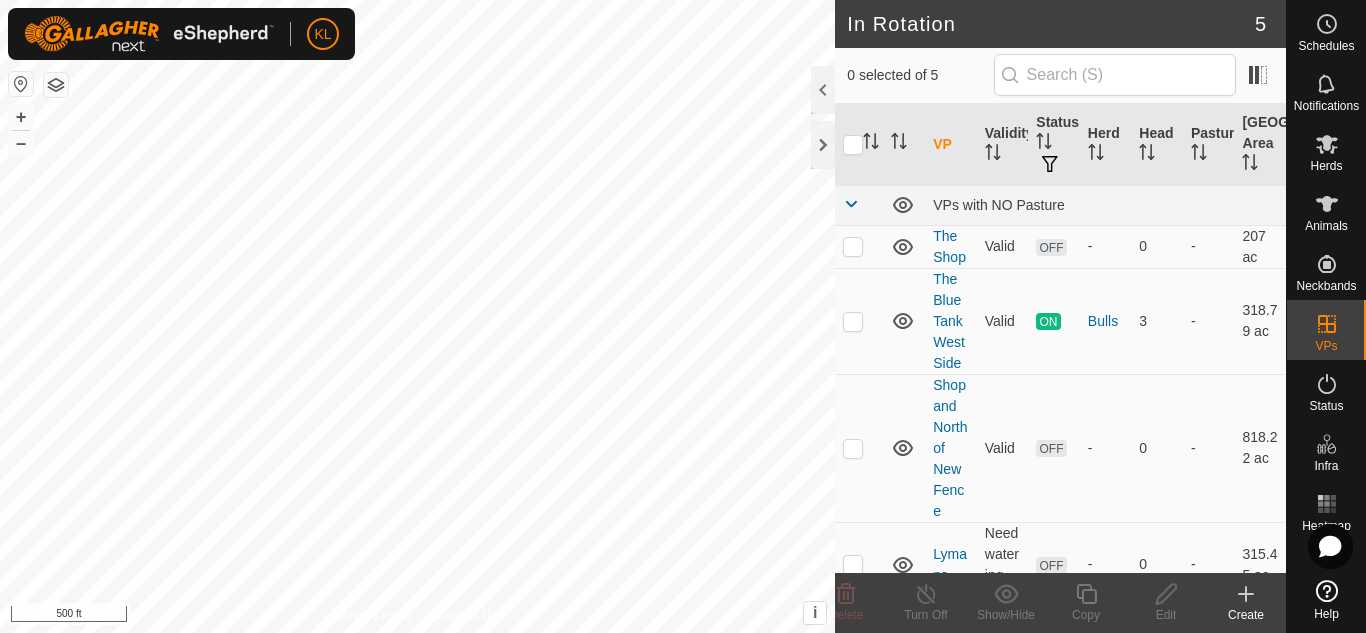 click 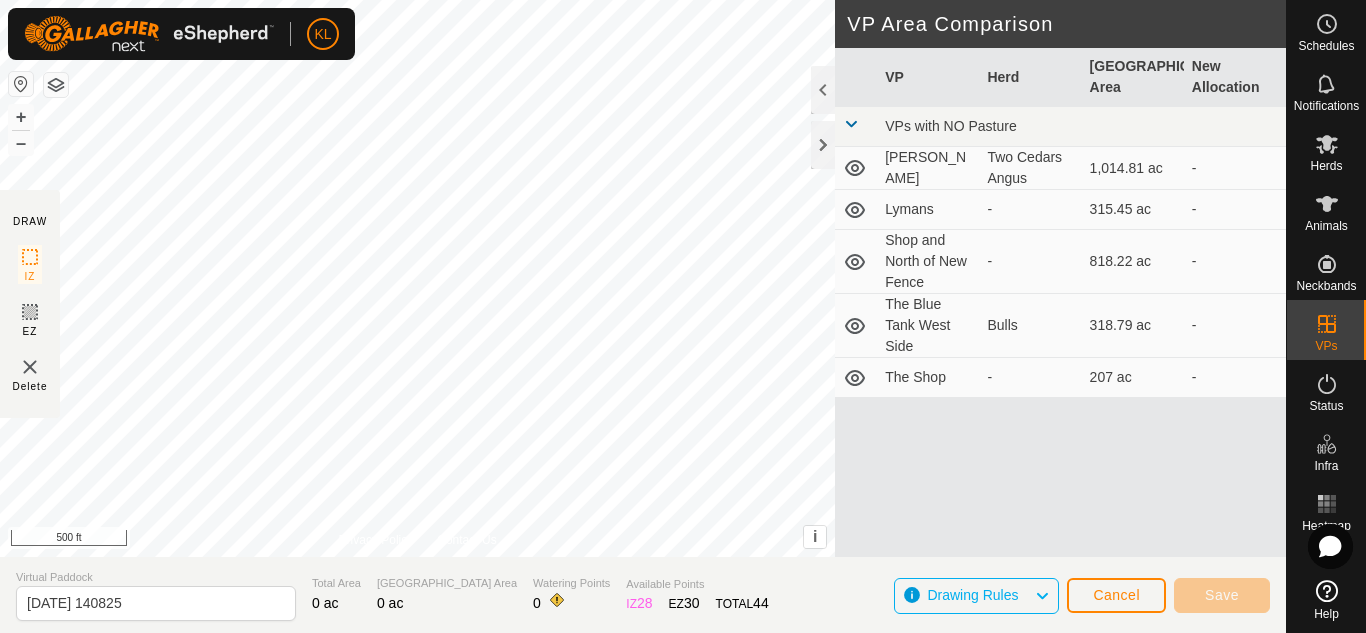 click on "KL Schedules Notifications Herds Animals Neckbands VPs Status Infra Heatmap Help DRAW IZ EZ Delete Privacy Policy Contact Us + – ⇧ i This application includes HERE Maps. © 2024 HERE. All rights reserved. 500 ft VP Area Comparison     VP   Herd   Grazing Area   New Allocation  VPs with NO Pasture  [PERSON_NAME]   Two Cedars Angus   1,014.81 ac   -   Lymans  -  315.45 ac   -   Shop and North of New Fence  -  818.22 ac   -   The Blue Tank West Side   Bulls   318.79 ac   -   The Shop  -  207 ac   -  Virtual Paddock [DATE] 140825 Total Area 0 ac Grazing Area 0 ac Watering Points 0 Available Points  IZ   28  EZ  30  TOTAL   44 Drawing Rules Cancel Save" at bounding box center (683, 316) 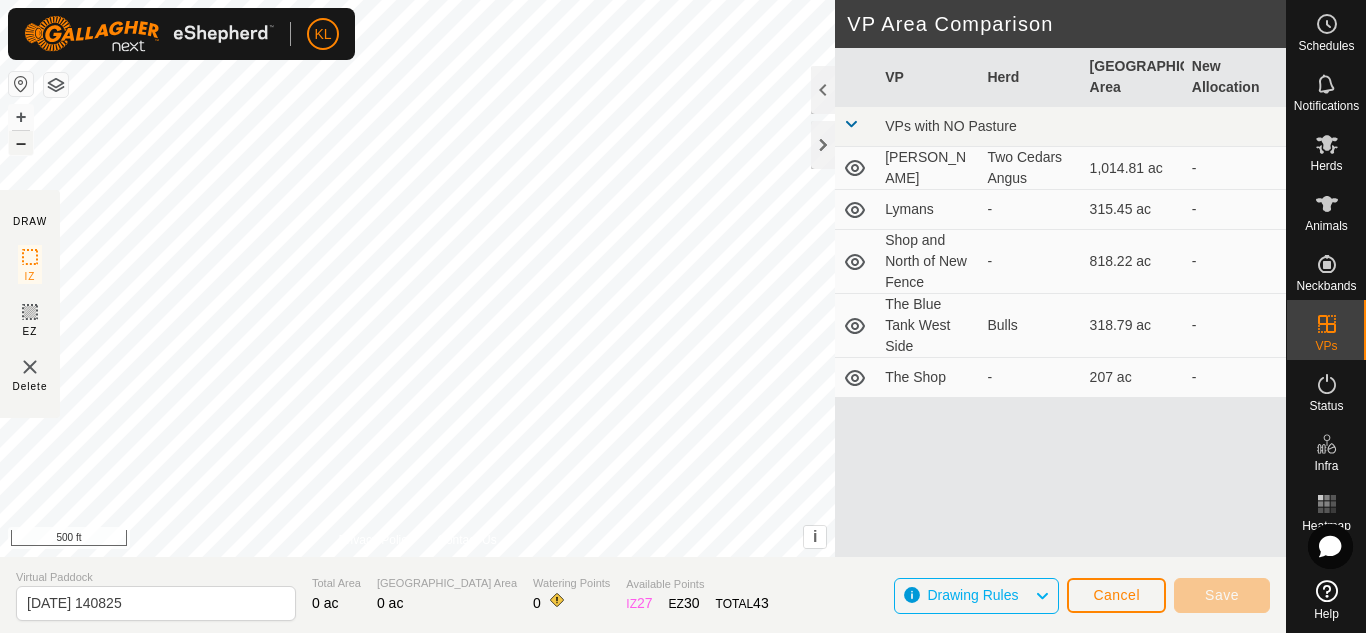 click on "–" at bounding box center (21, 143) 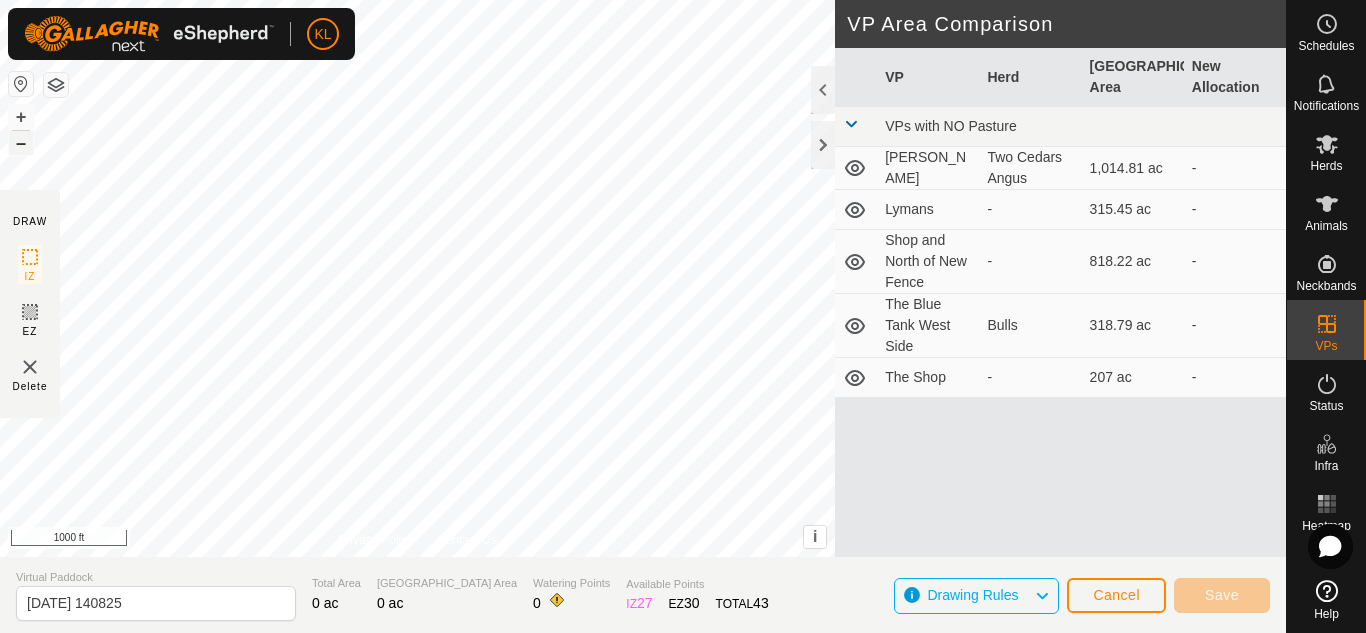 click on "–" at bounding box center (21, 143) 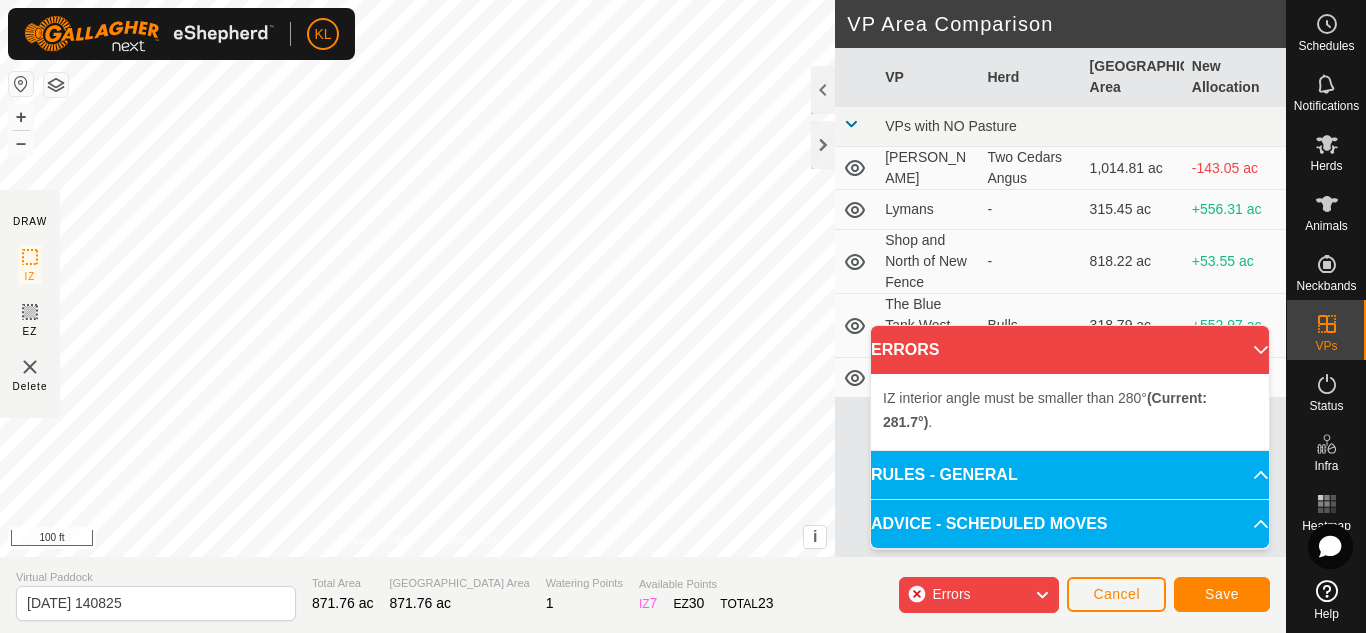 click on "IZ interior angle must be smaller than 280°  (Current: 281.7°) . + – ⇧ i This application includes HERE Maps. © 2024 HERE. All rights reserved. 100 ft" at bounding box center (417, 278) 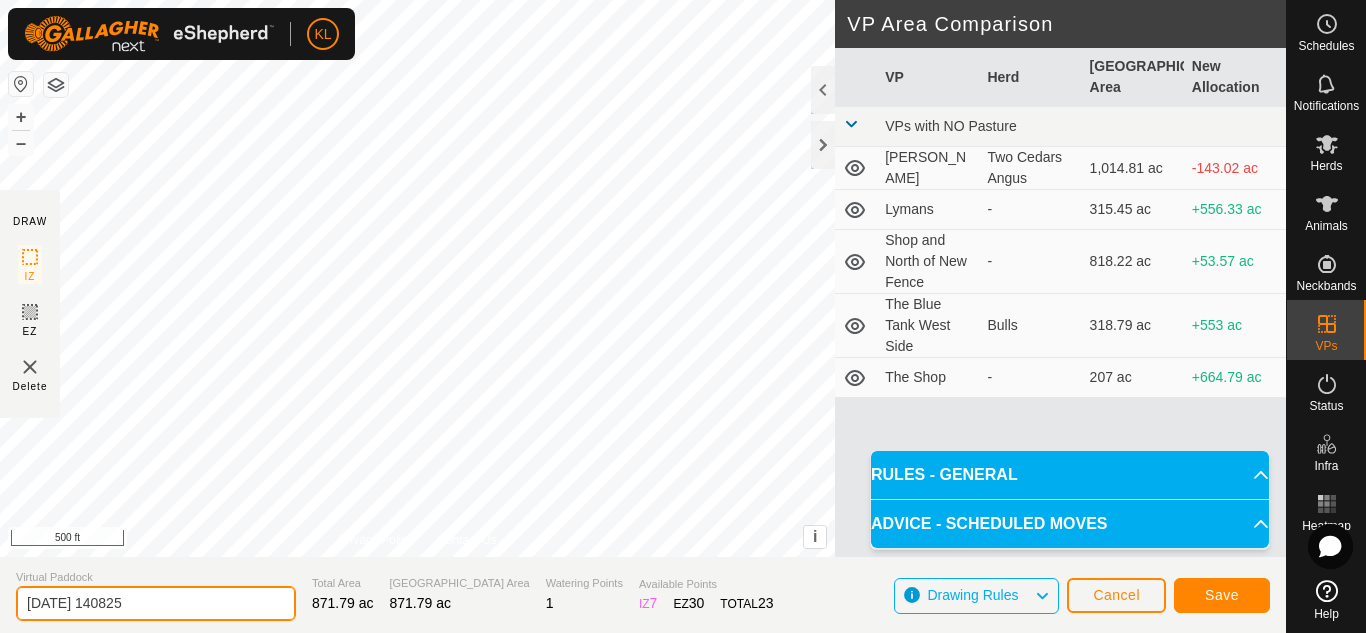 drag, startPoint x: 211, startPoint y: 609, endPoint x: 0, endPoint y: 621, distance: 211.34096 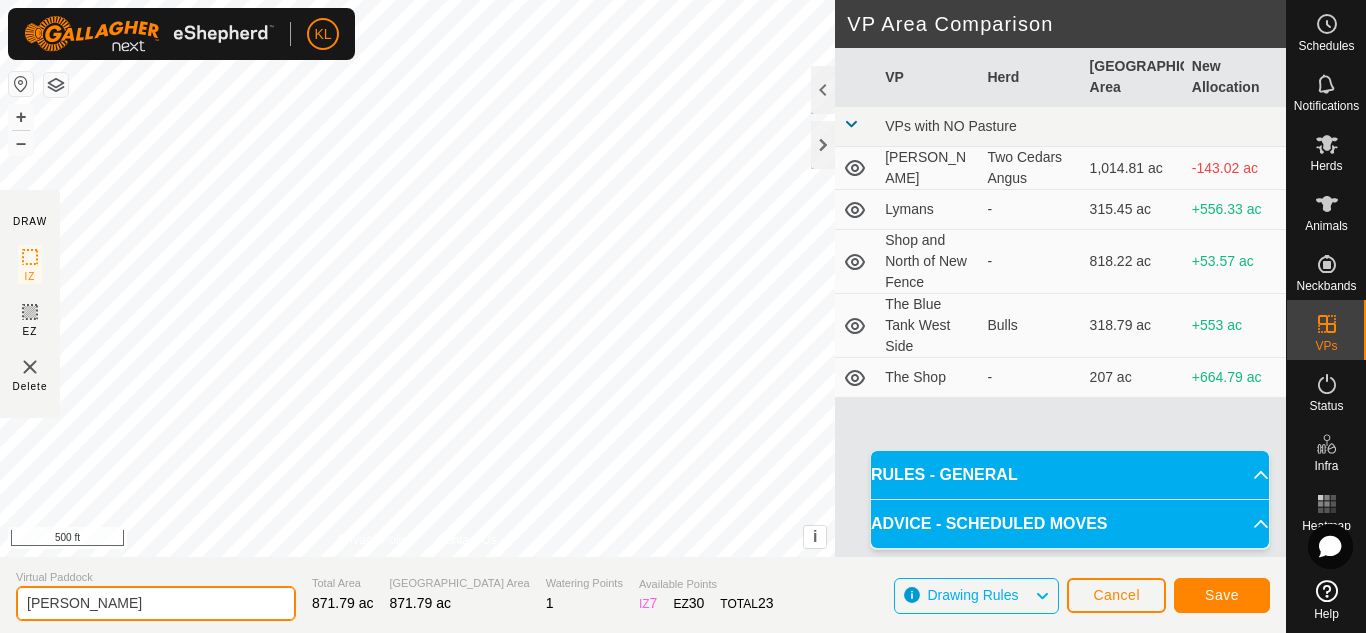 type on "[PERSON_NAME]" 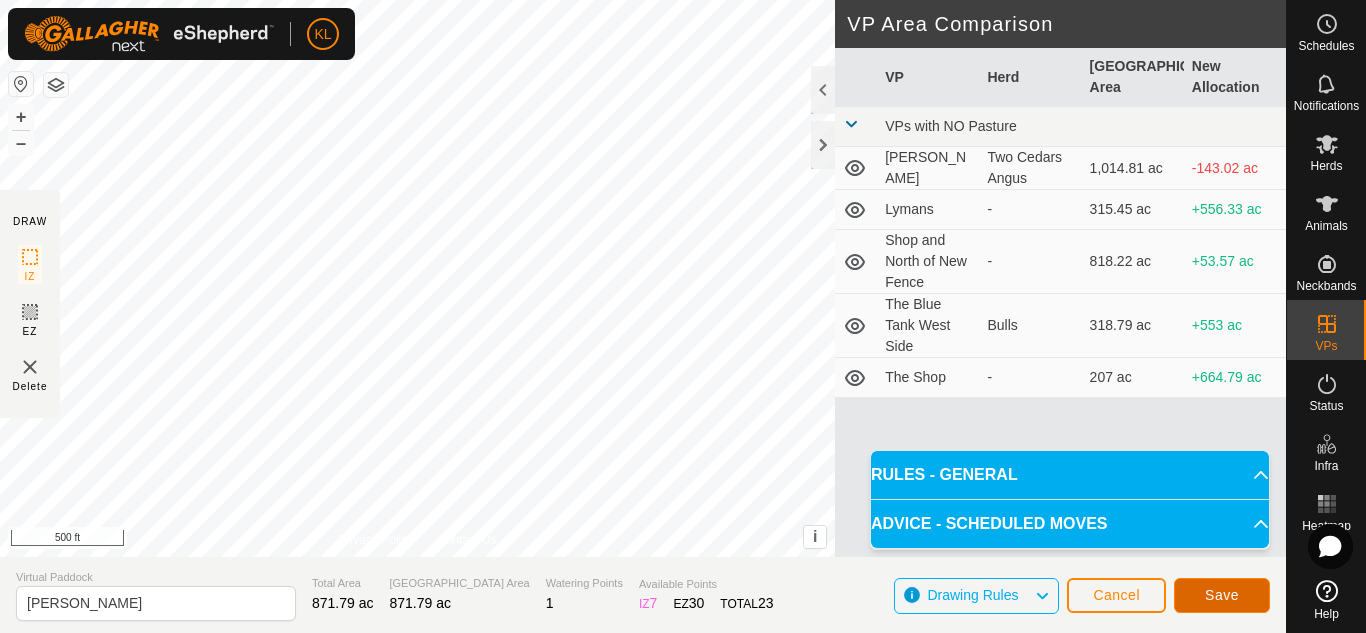 click on "Save" 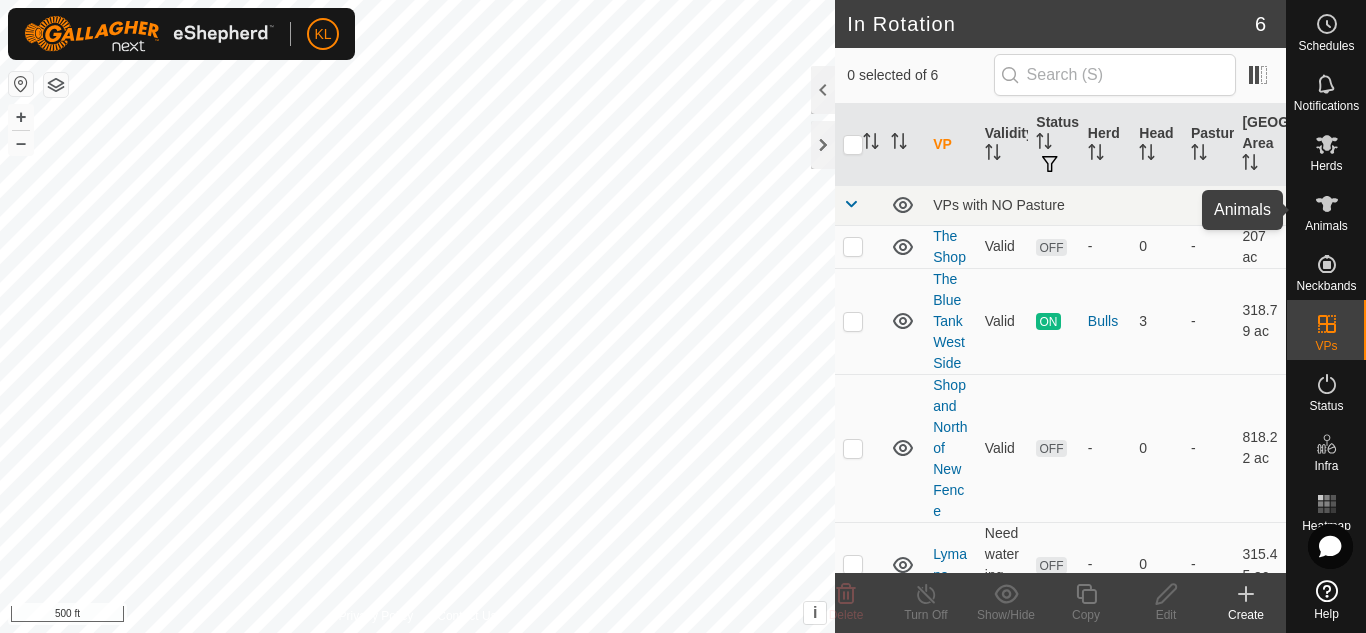 click 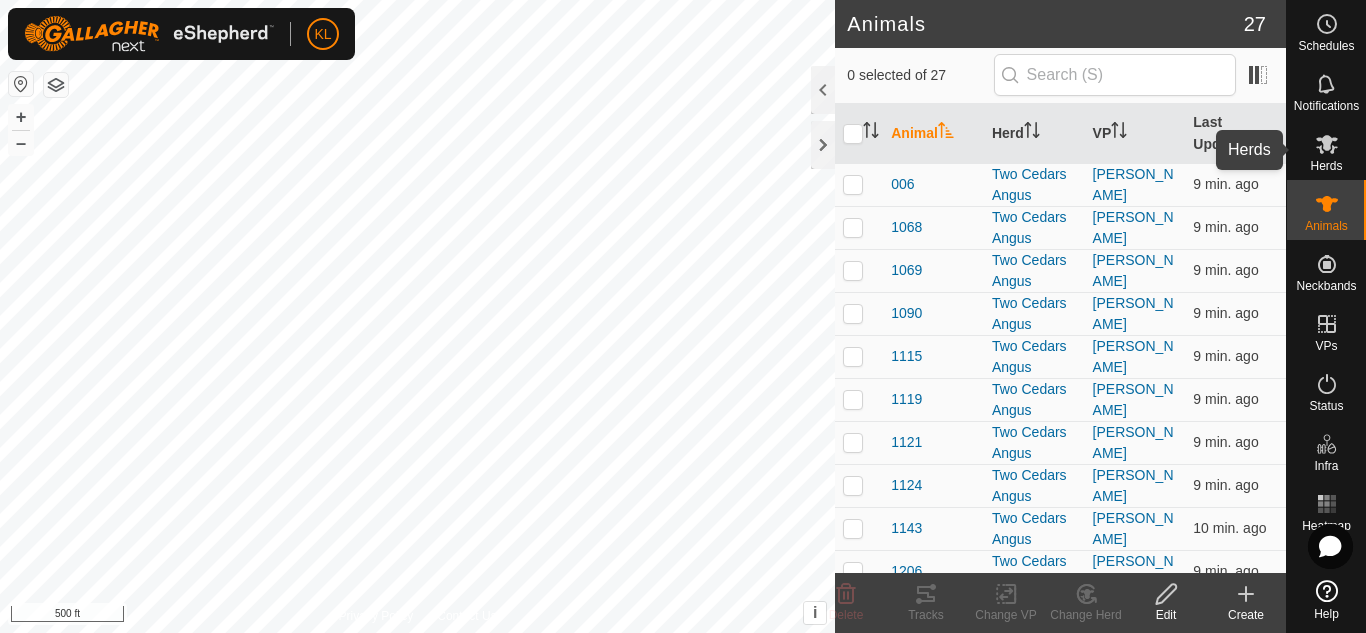 click 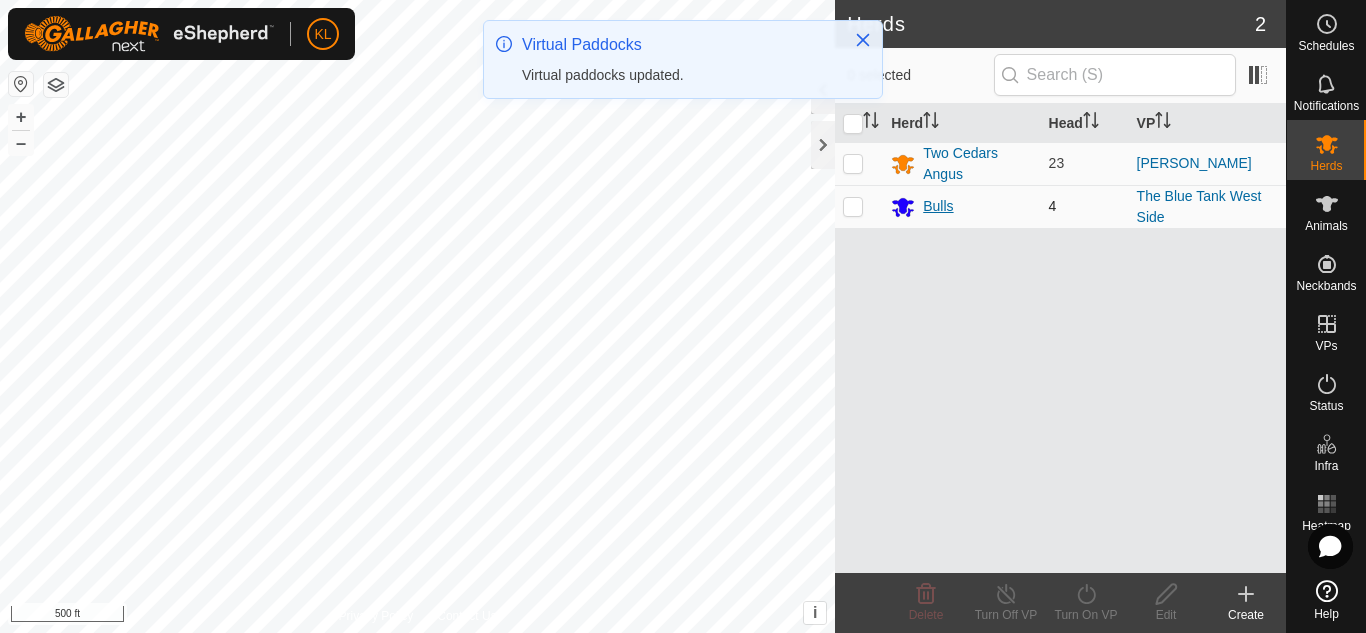 click on "Bulls" at bounding box center [938, 206] 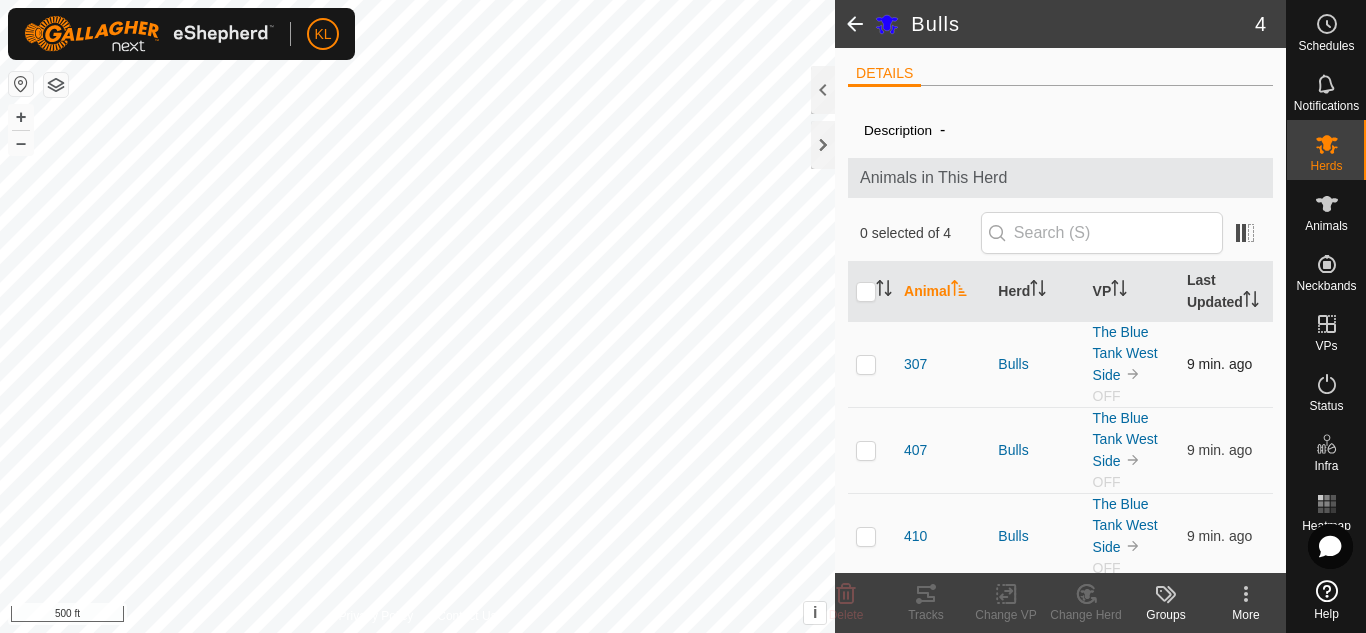 click at bounding box center (866, 364) 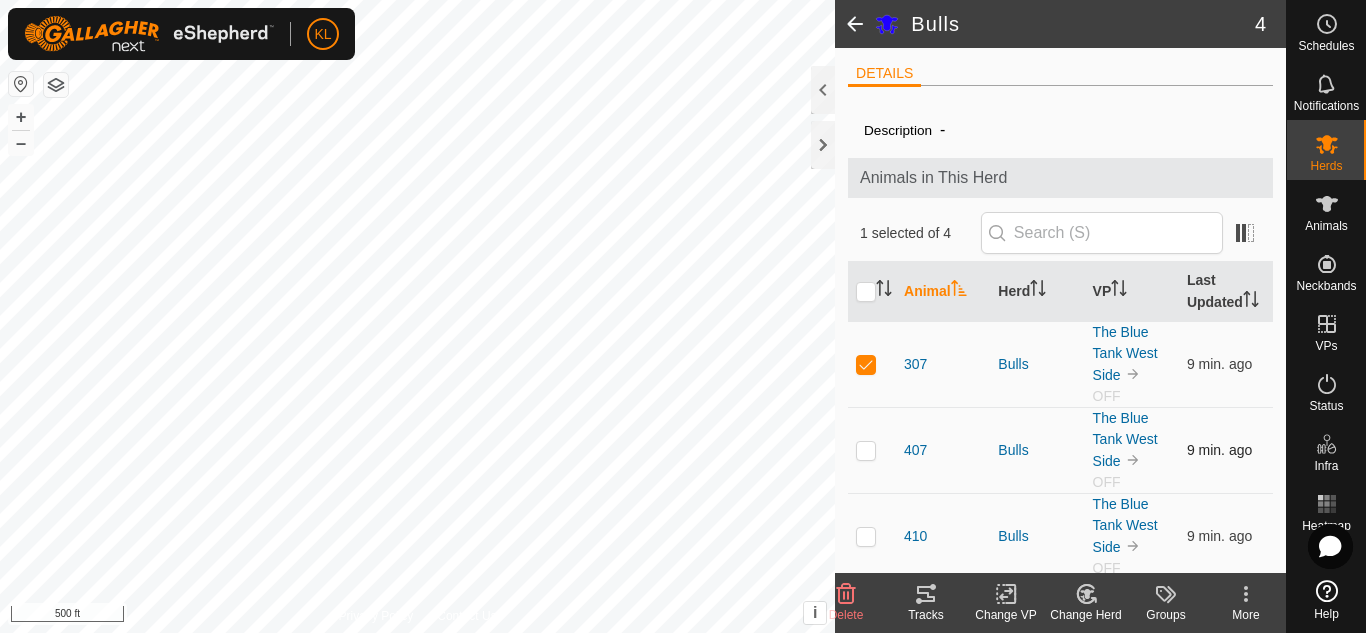 click at bounding box center (872, 450) 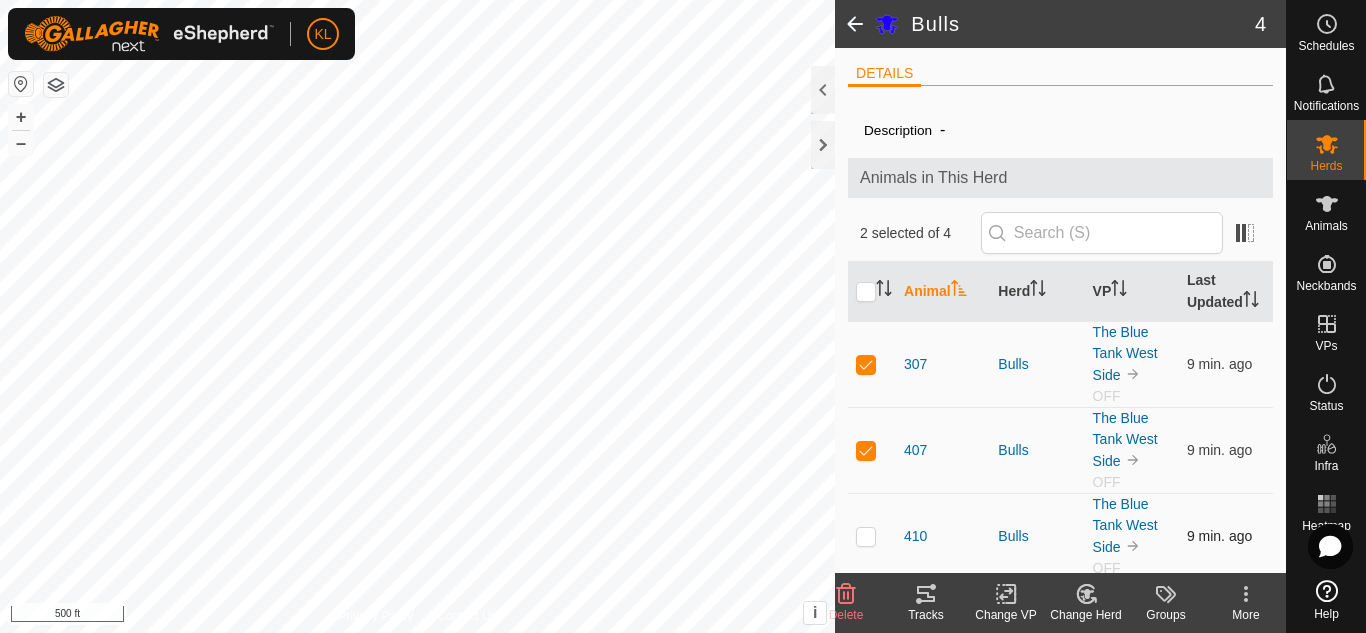 click at bounding box center (866, 536) 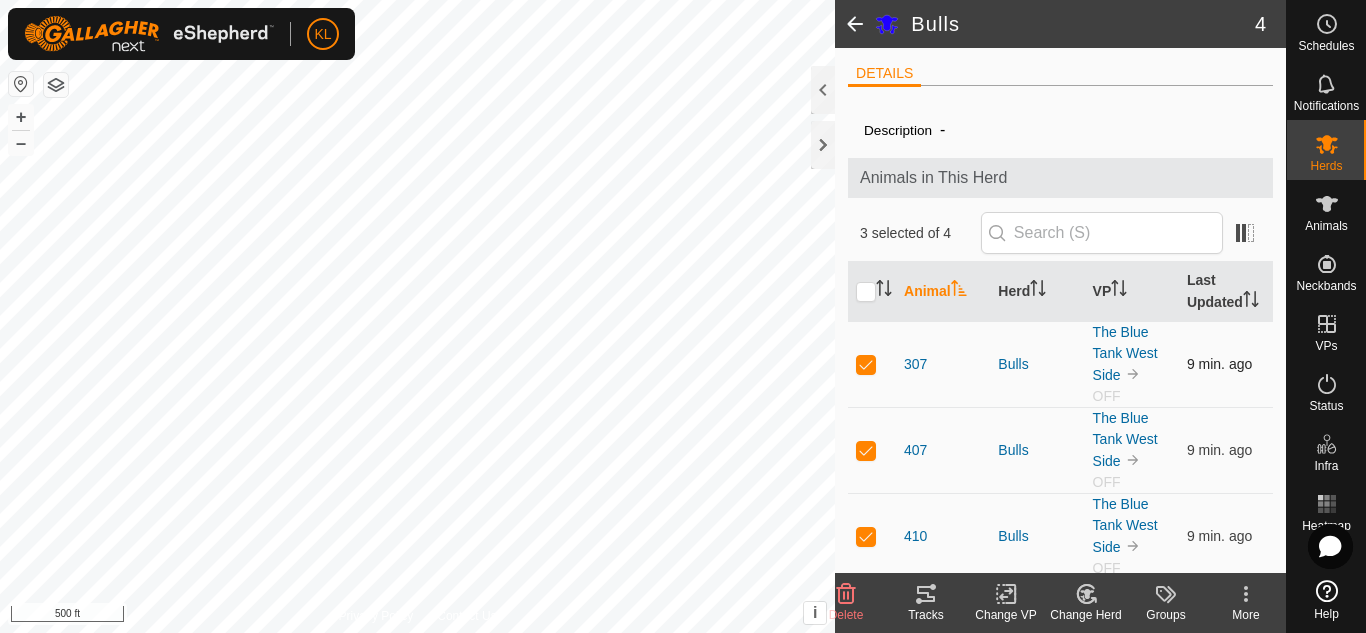 drag, startPoint x: 964, startPoint y: 512, endPoint x: 926, endPoint y: 371, distance: 146.03082 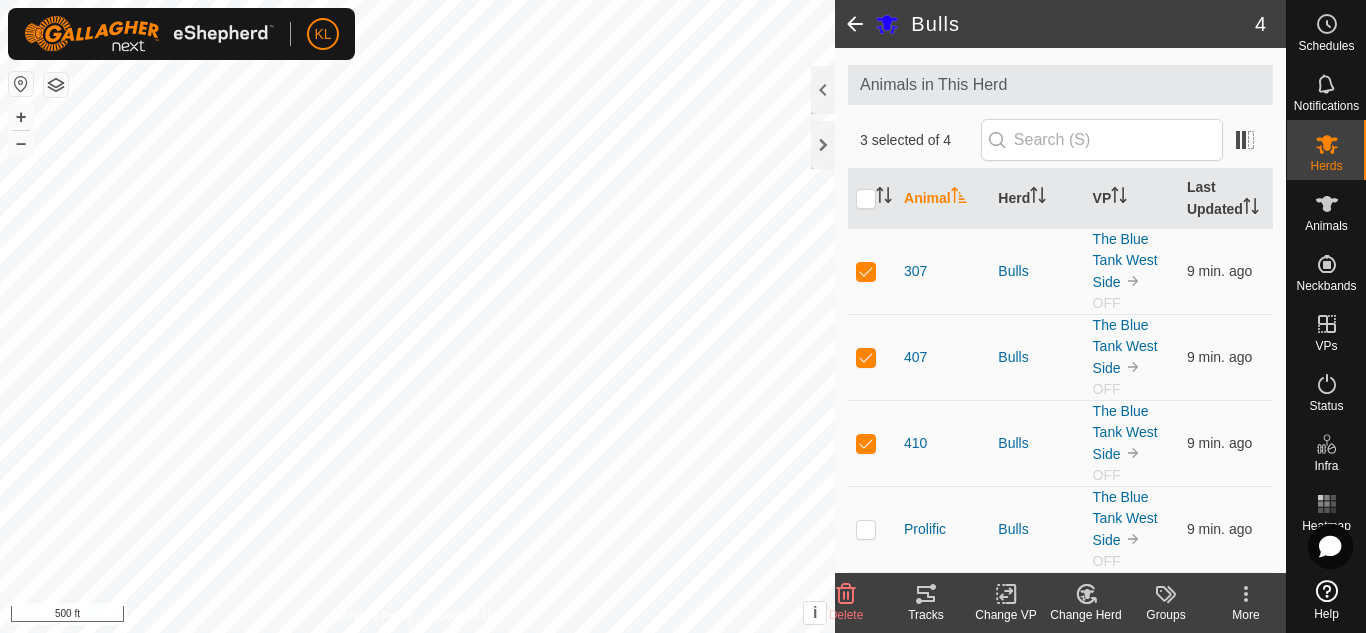 scroll, scrollTop: 114, scrollLeft: 0, axis: vertical 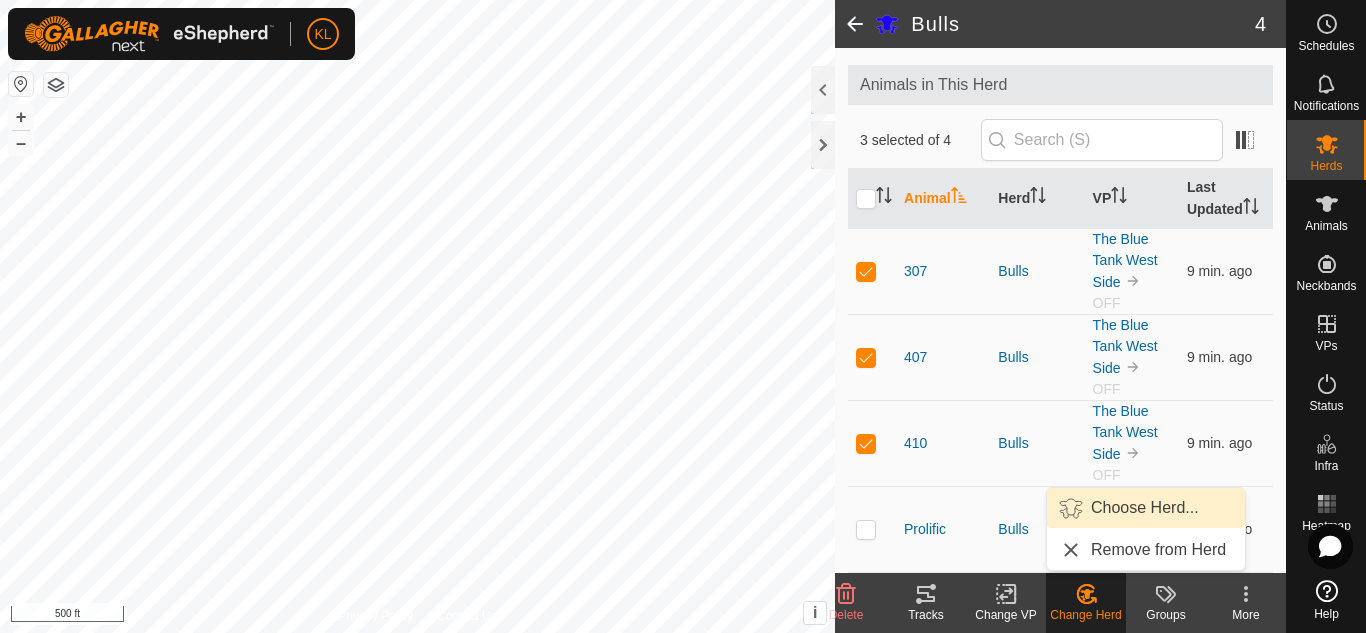 click on "Choose Herd..." at bounding box center (1146, 508) 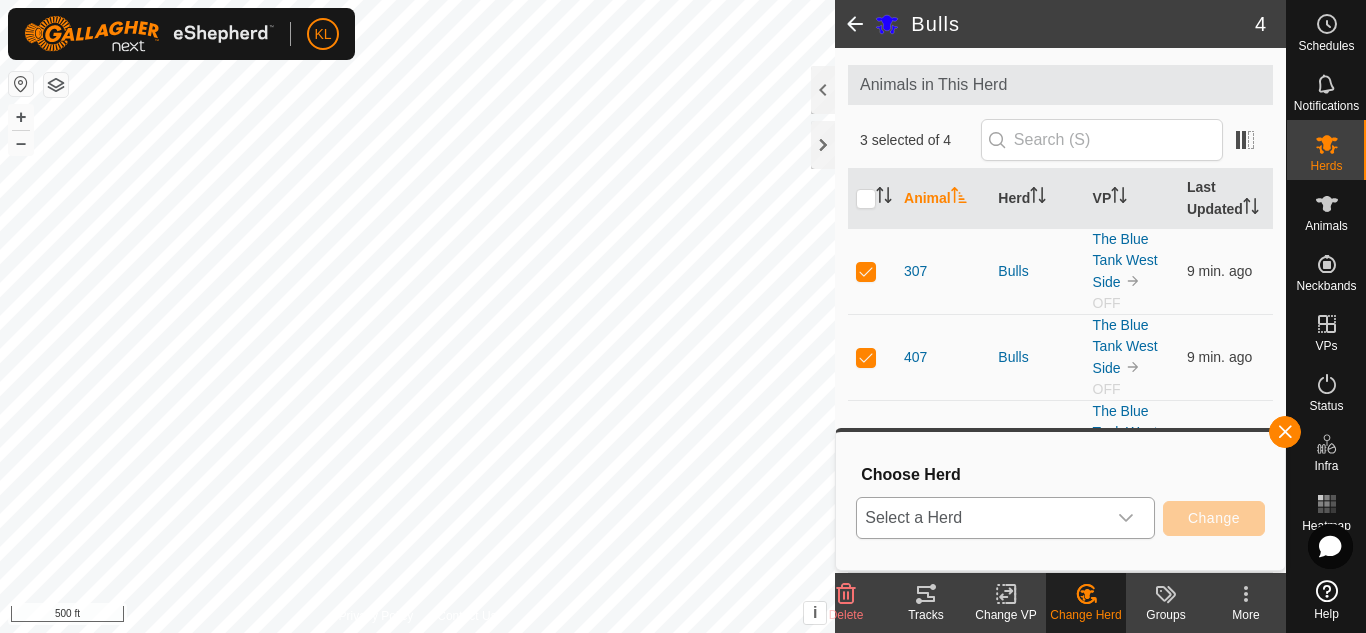 click 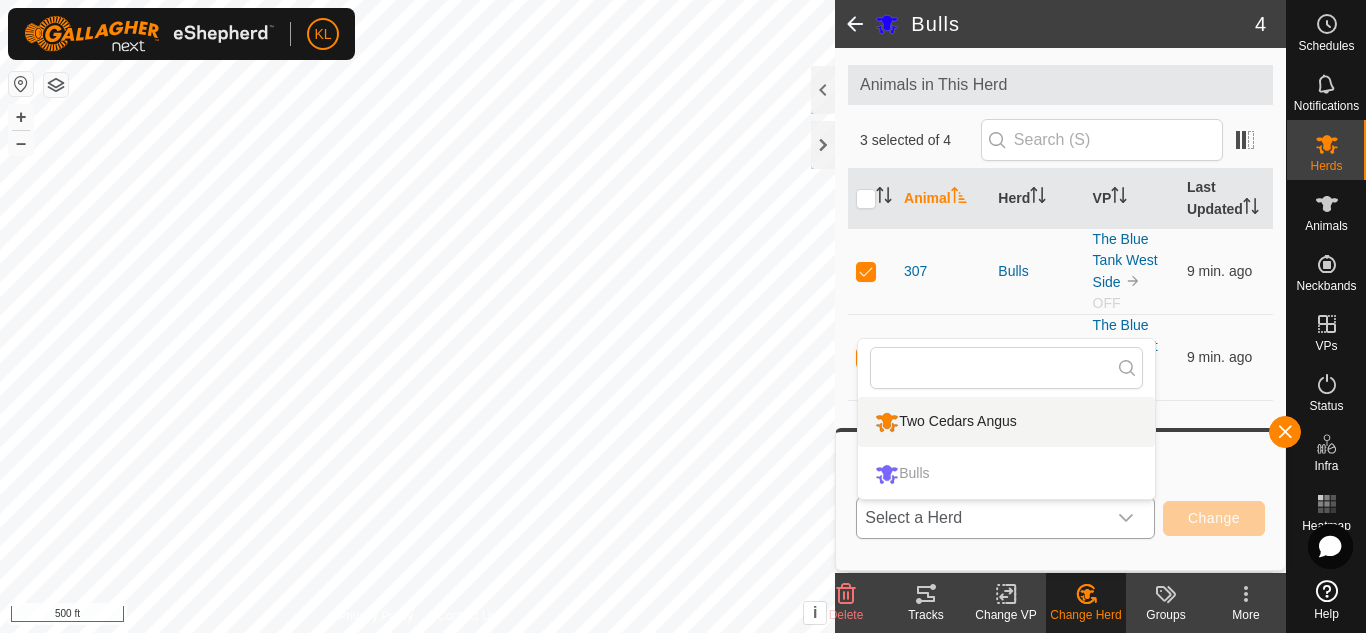 click on "Two Cedars Angus" at bounding box center (1006, 422) 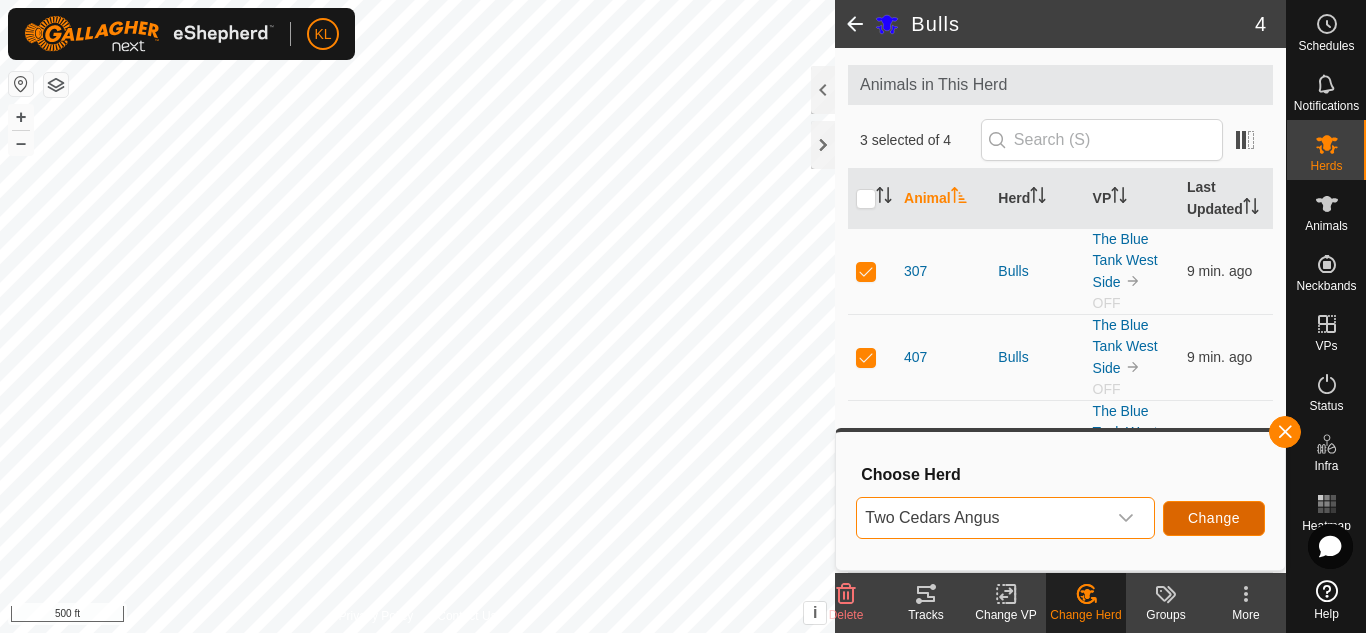 click on "Change" at bounding box center [1214, 518] 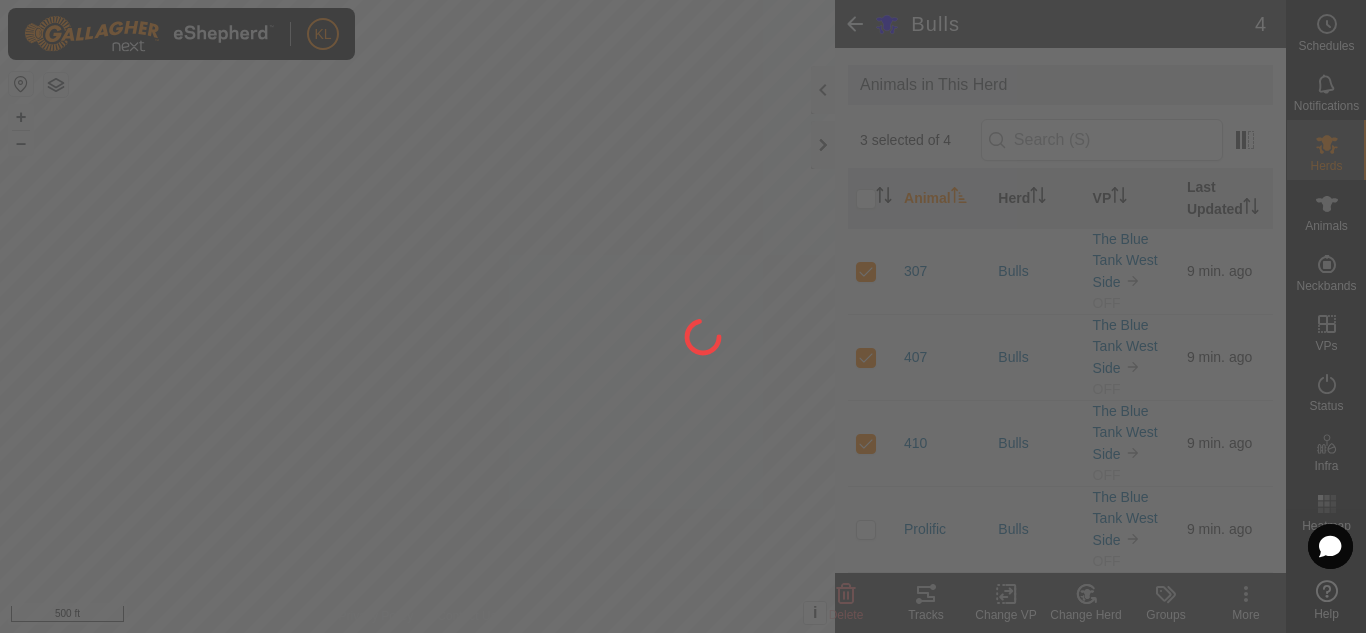 checkbox on "false" 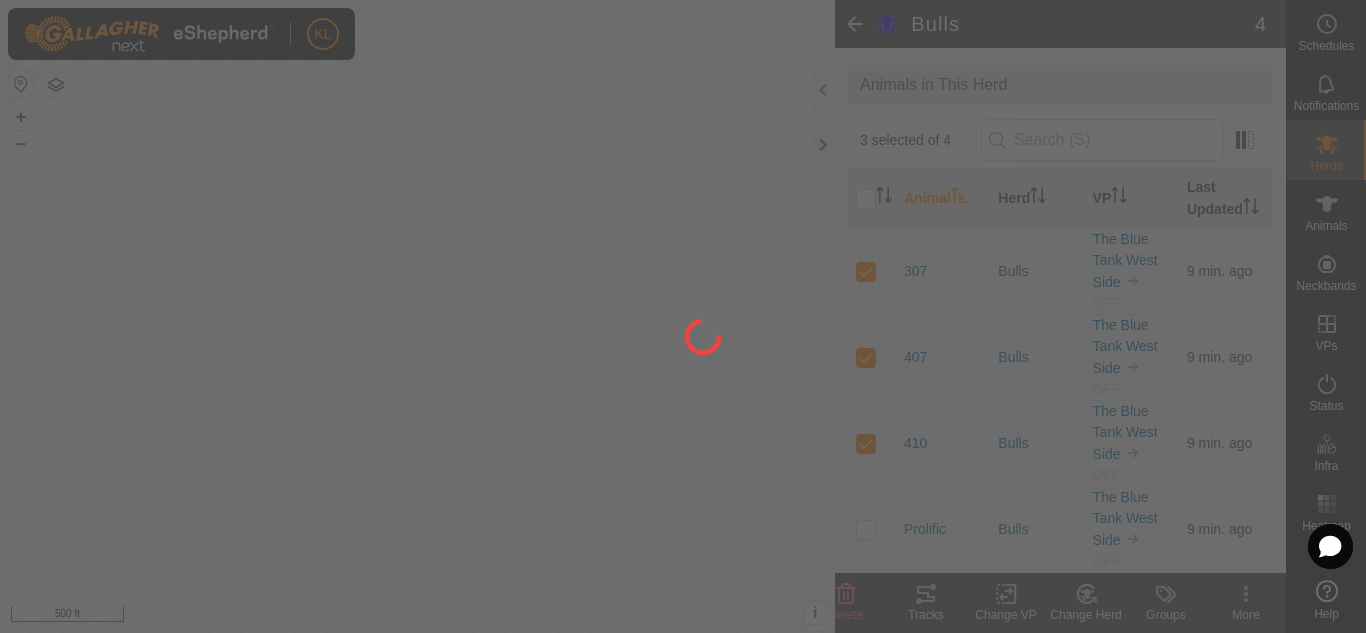 checkbox on "false" 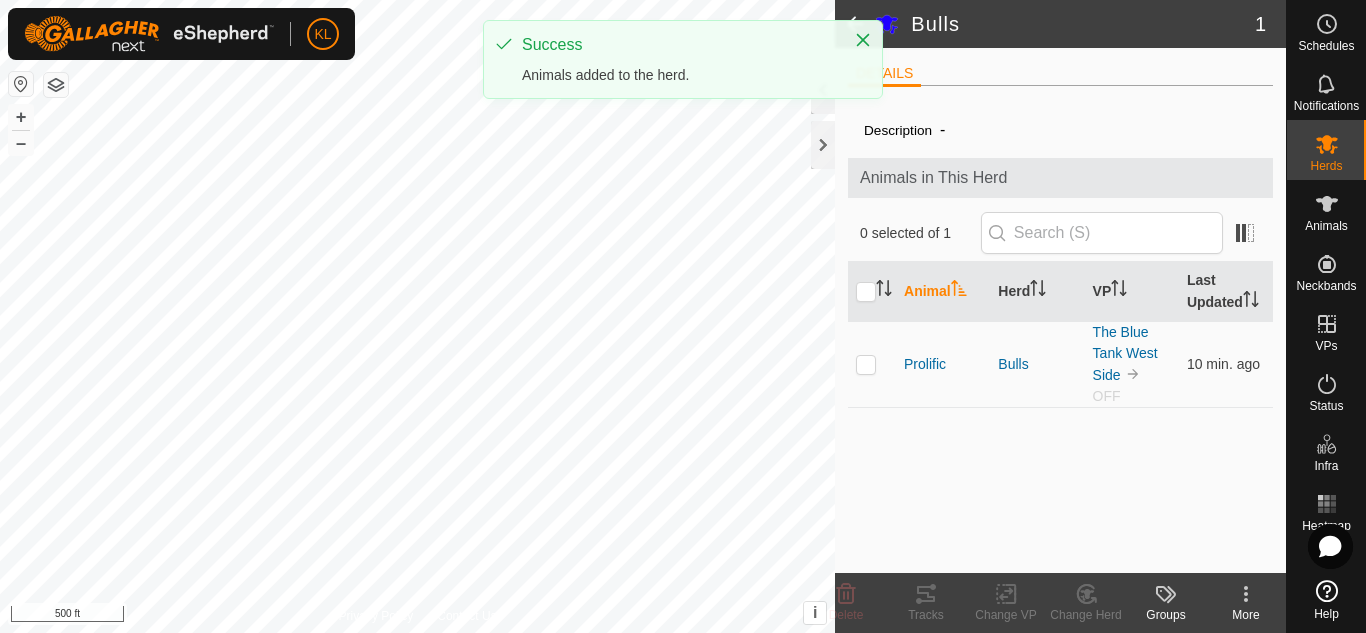 scroll, scrollTop: 0, scrollLeft: 0, axis: both 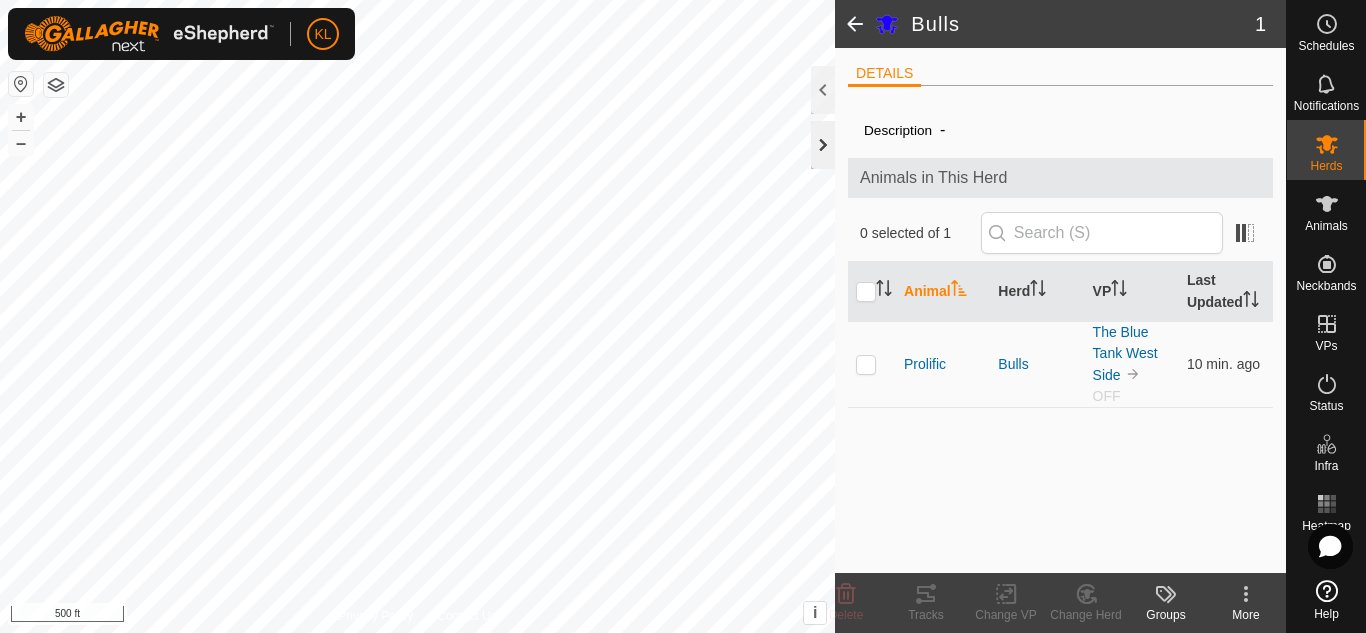 click 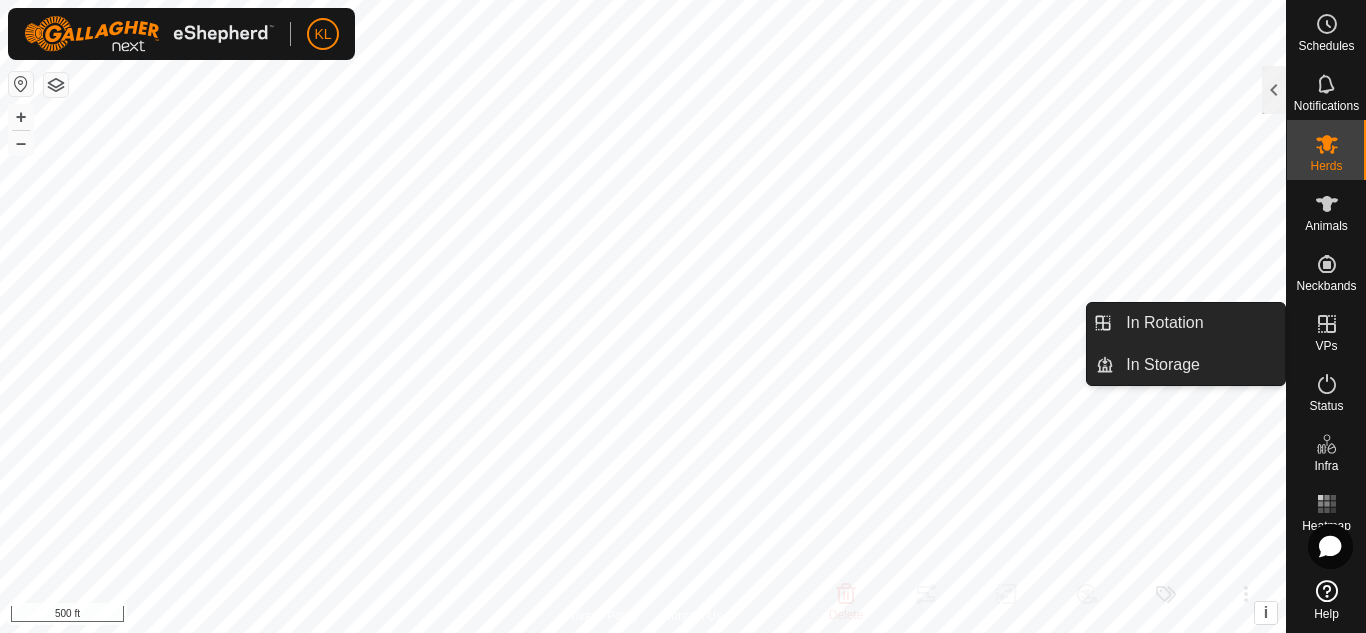 click 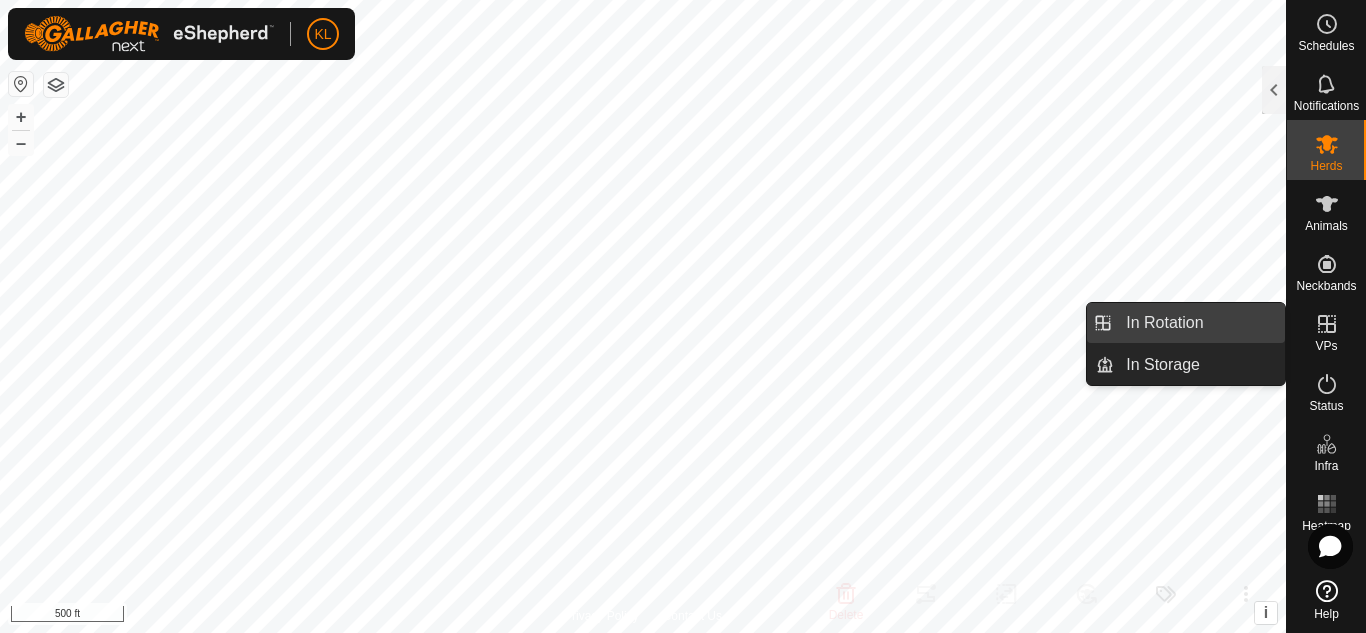 click on "In Rotation" at bounding box center (1199, 323) 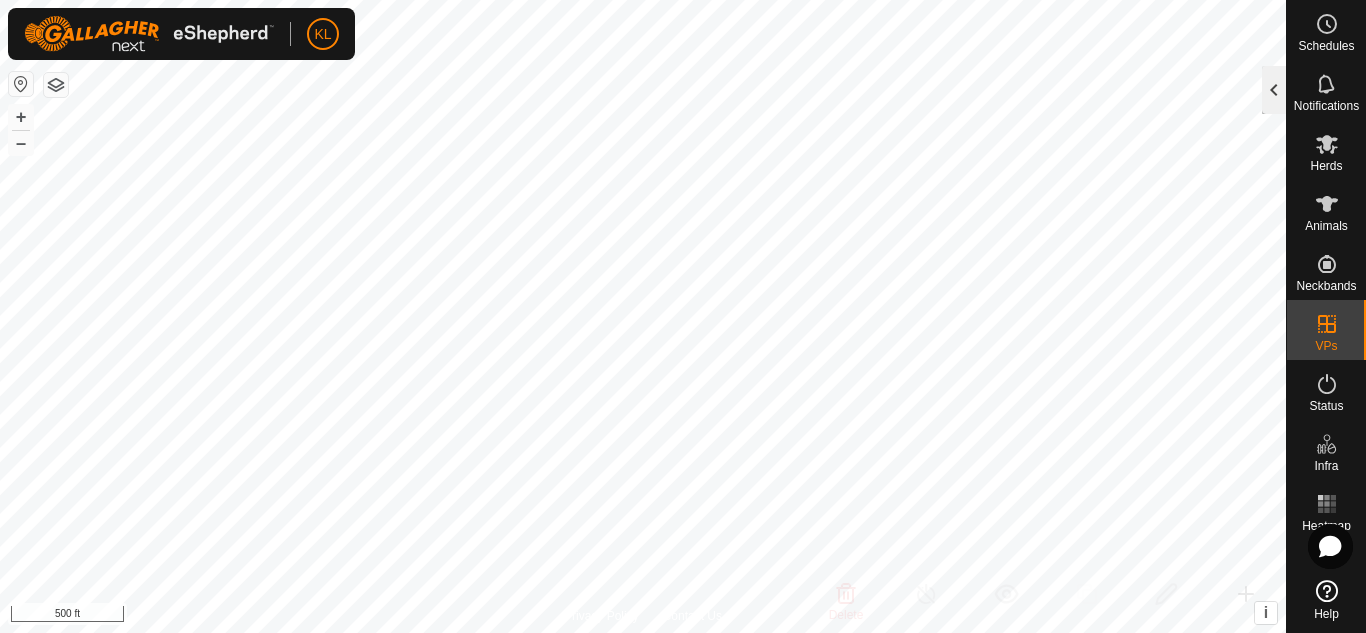 click 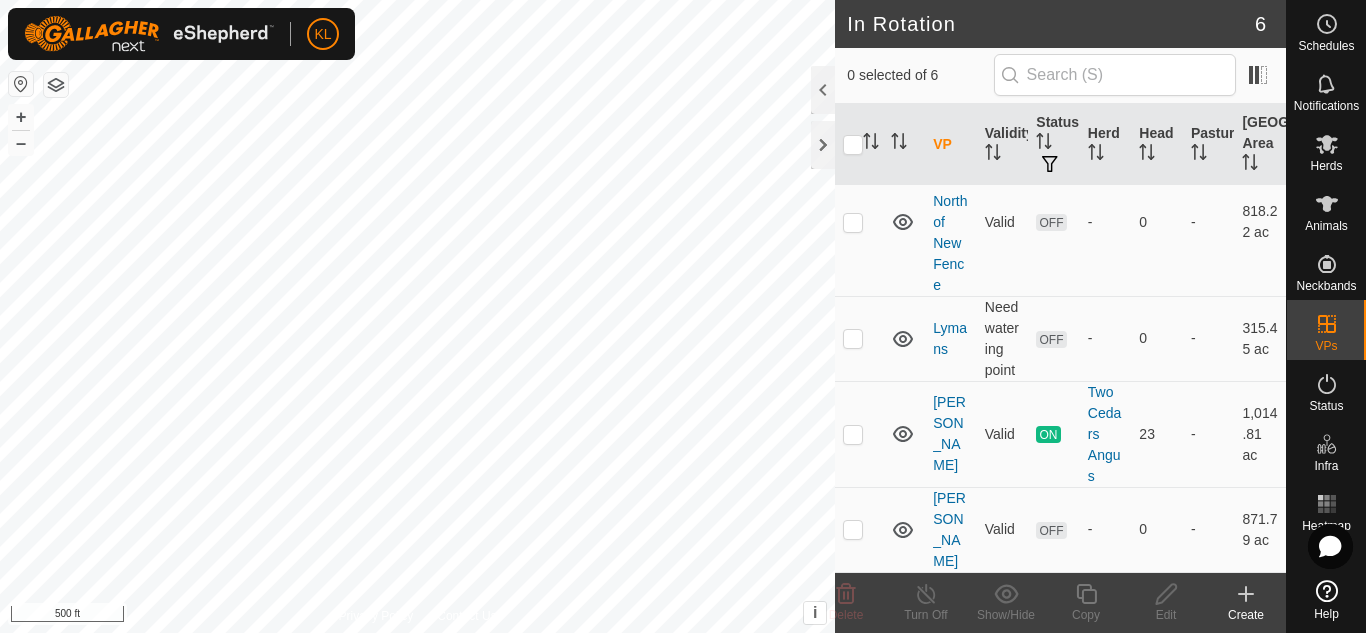 scroll, scrollTop: 268, scrollLeft: 0, axis: vertical 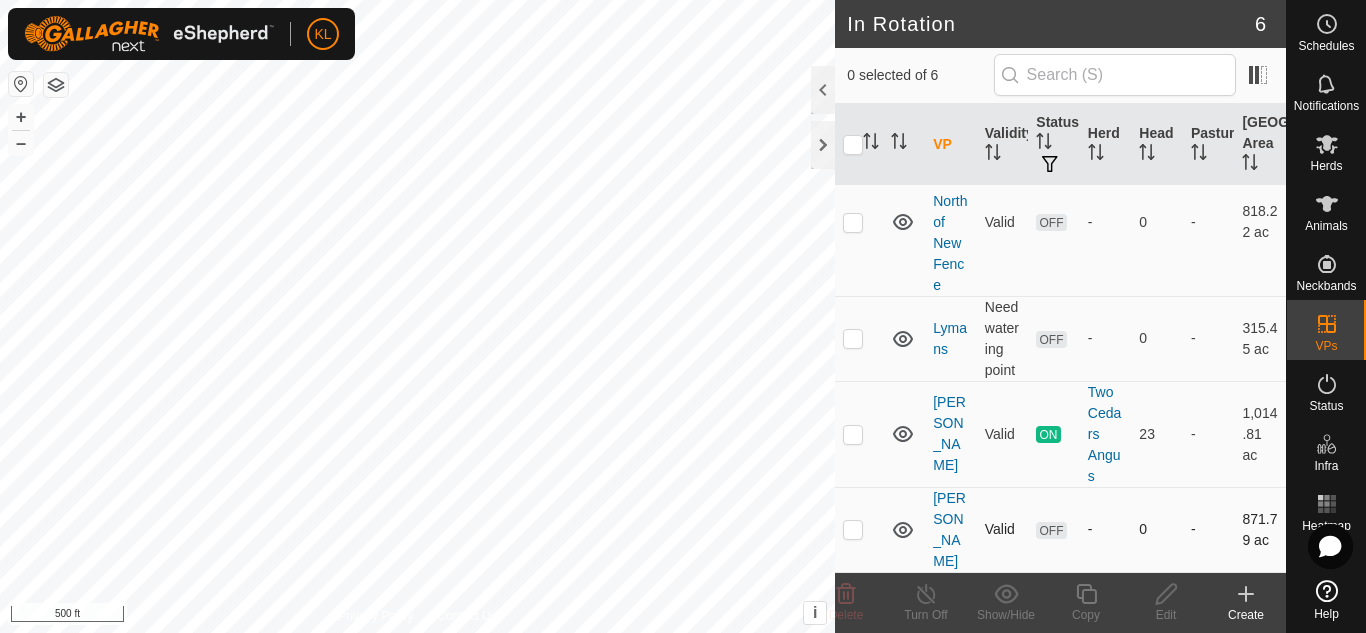 click at bounding box center (853, 529) 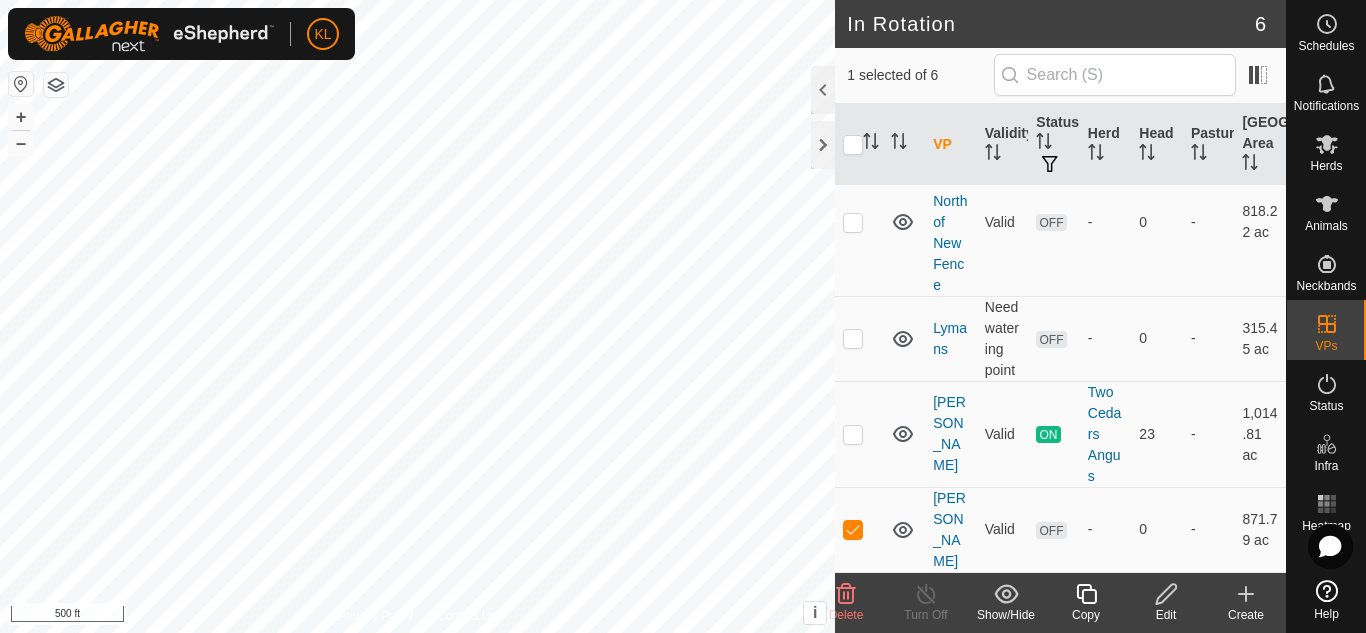 click 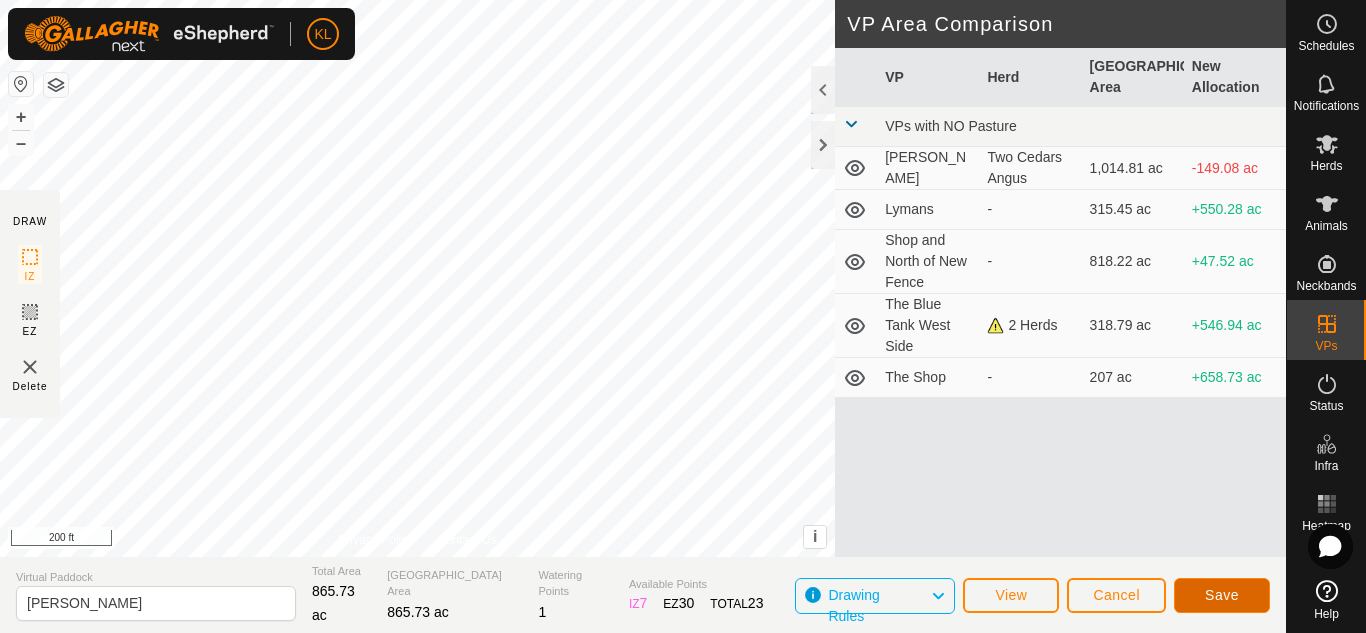 click on "Save" 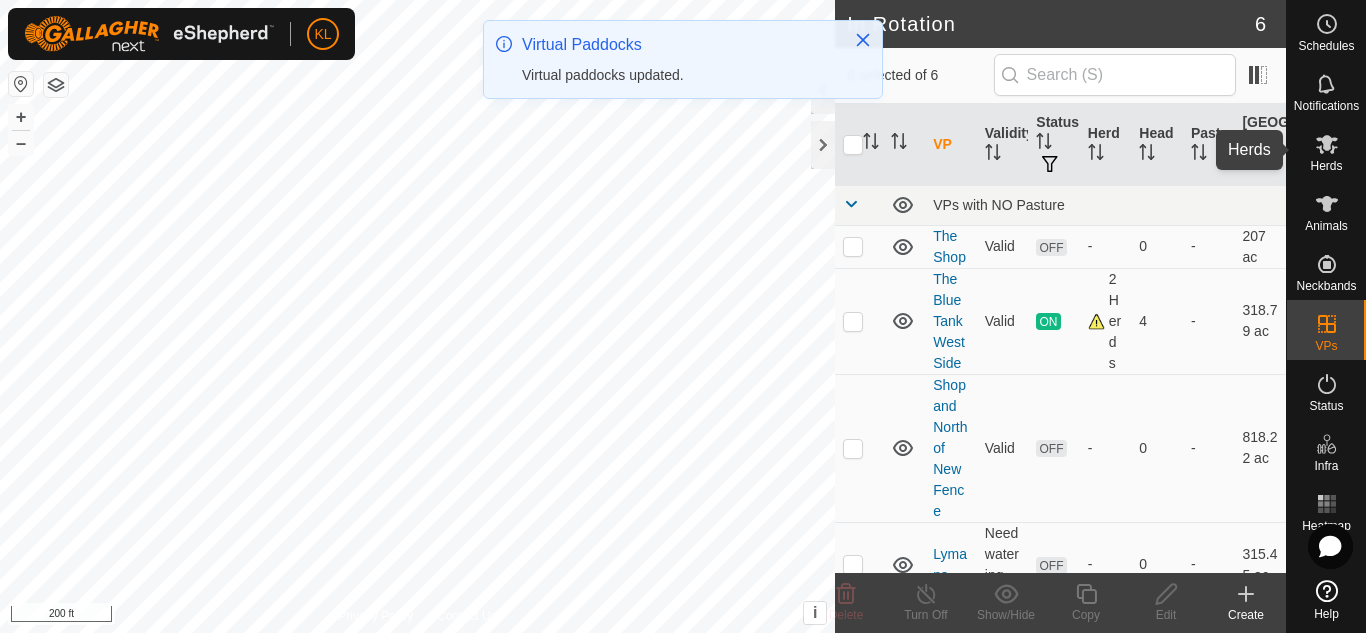 click 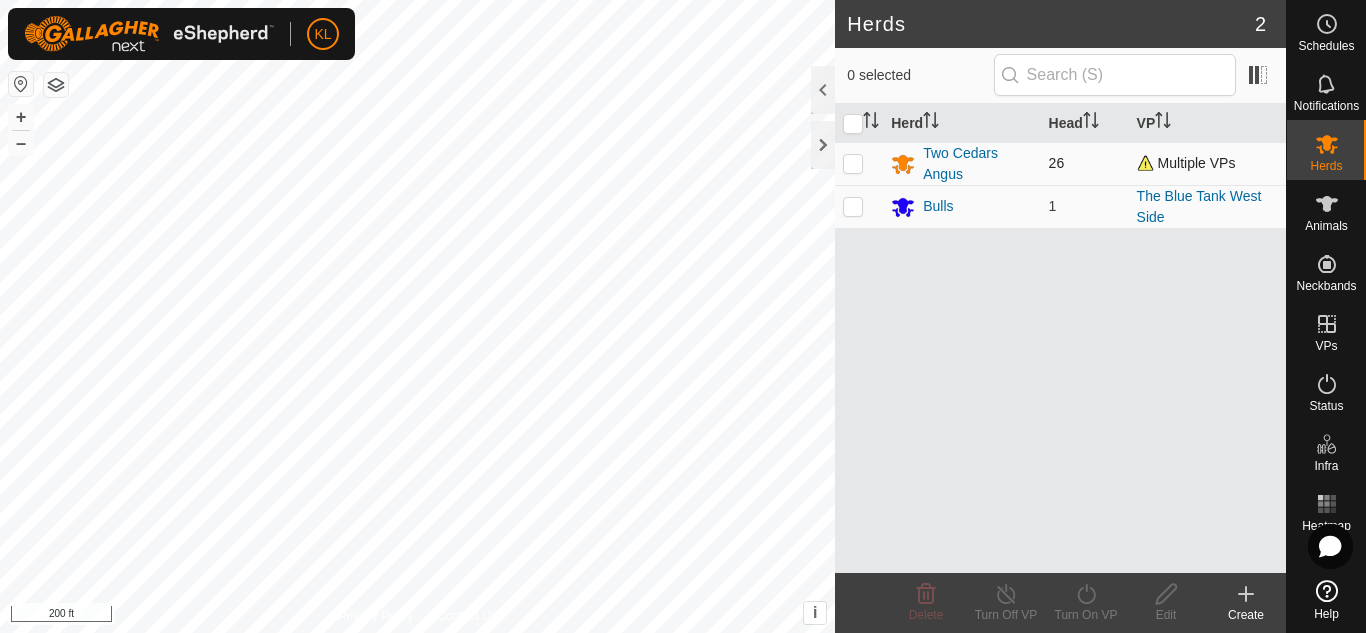 click at bounding box center (853, 163) 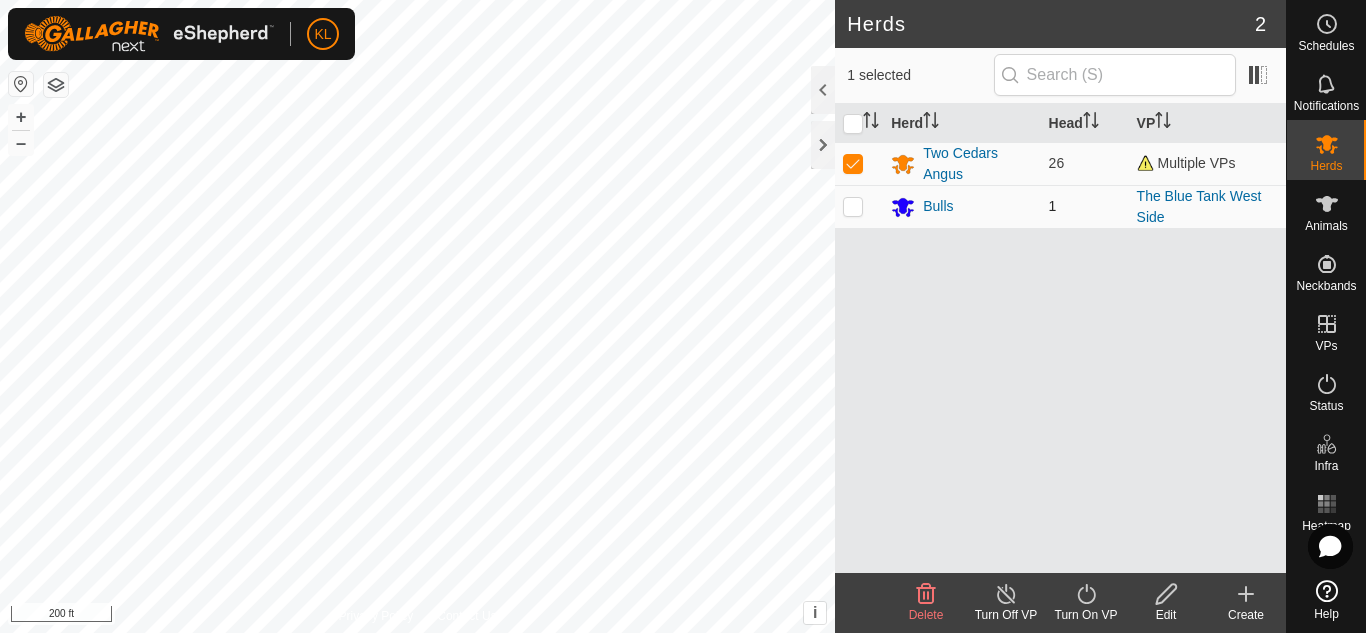 click at bounding box center [853, 206] 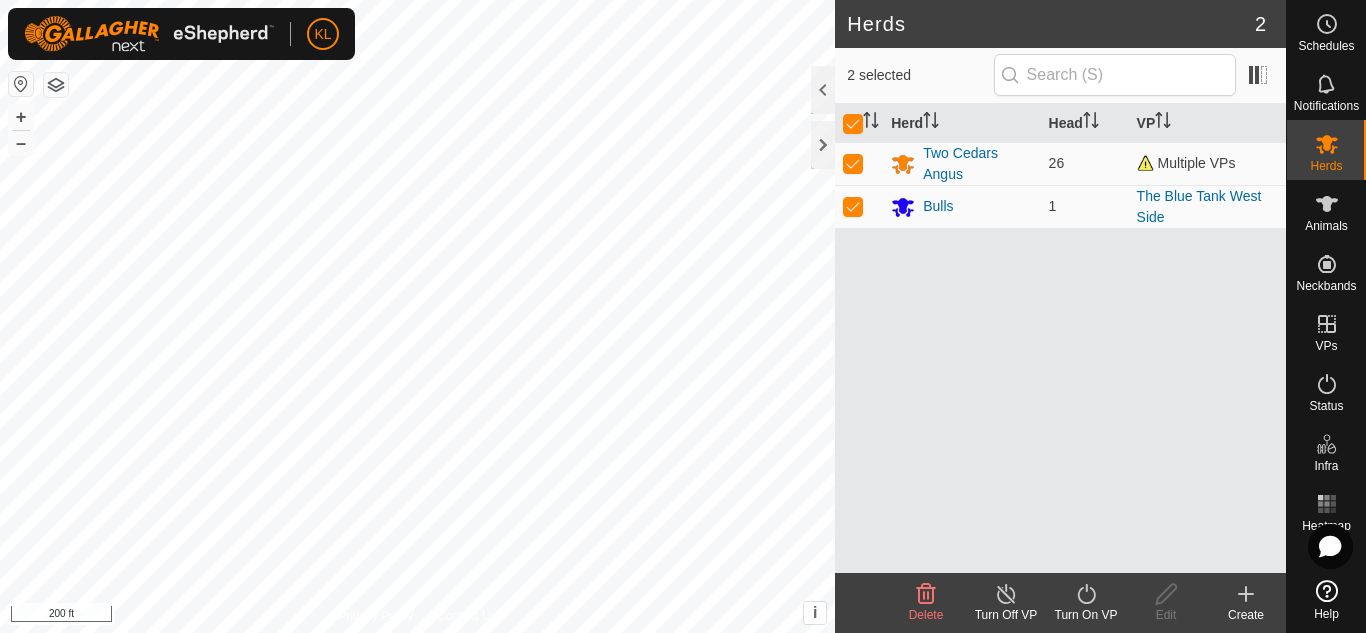 click 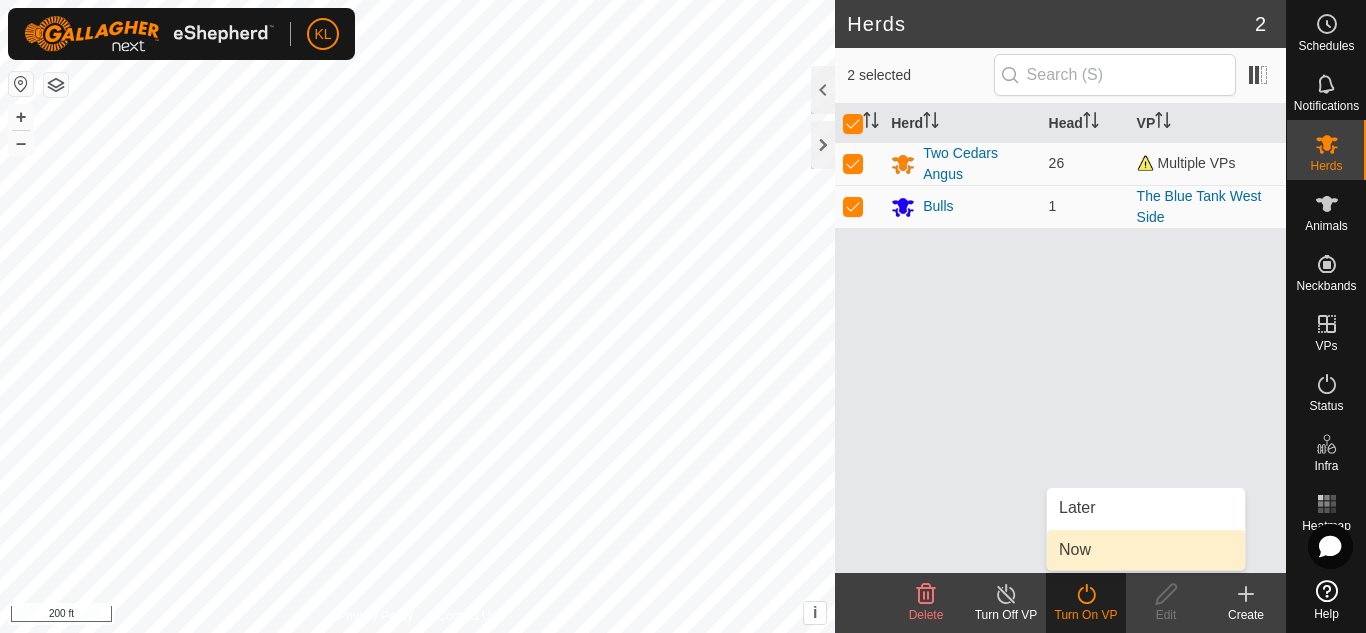 click on "Now" at bounding box center (1146, 550) 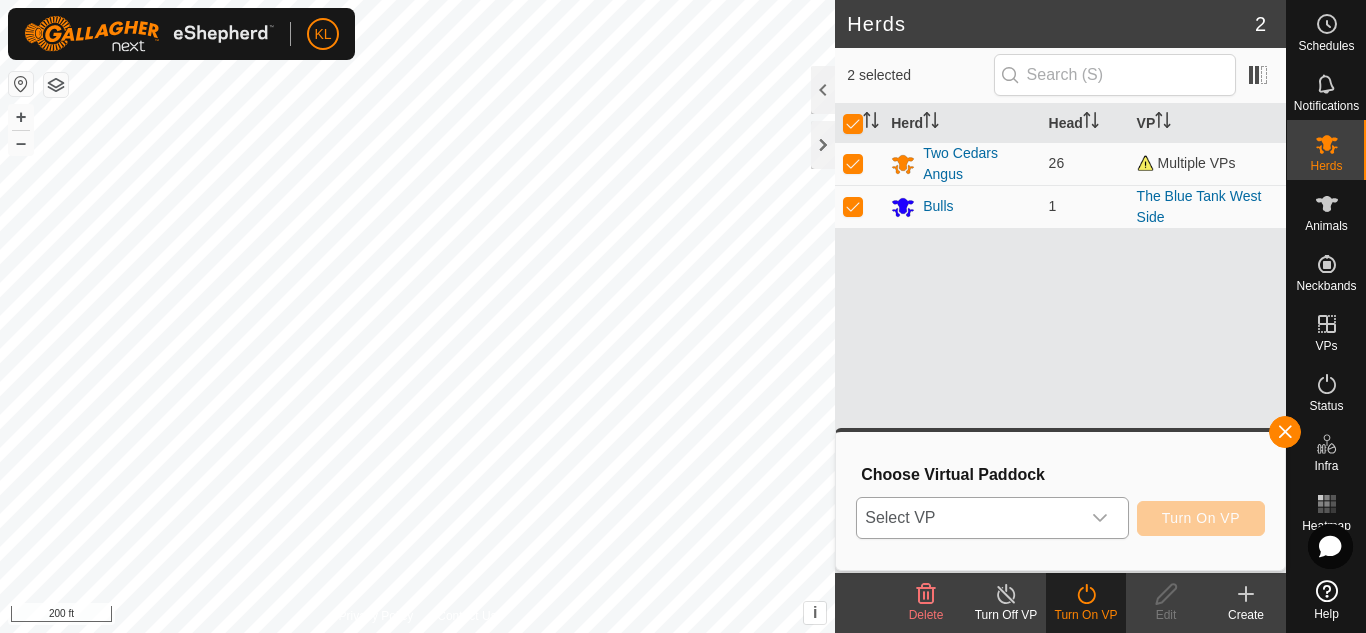 click 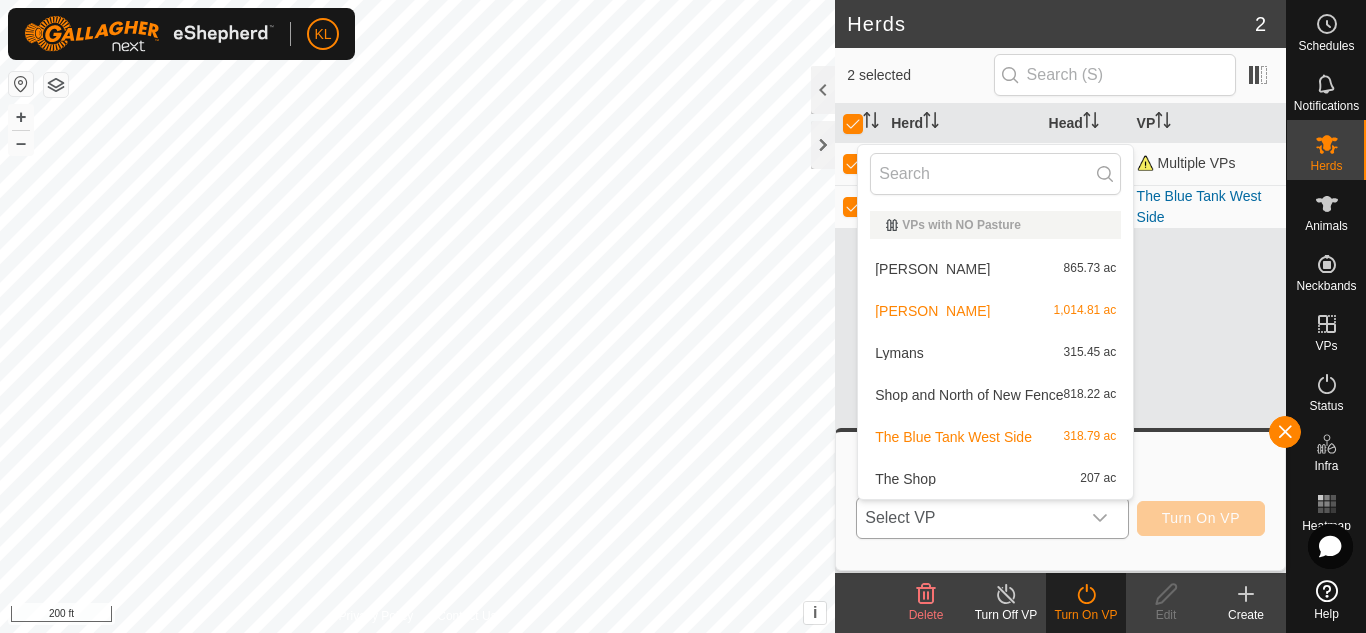 click on "[PERSON_NAME]  865.73 ac" at bounding box center [995, 269] 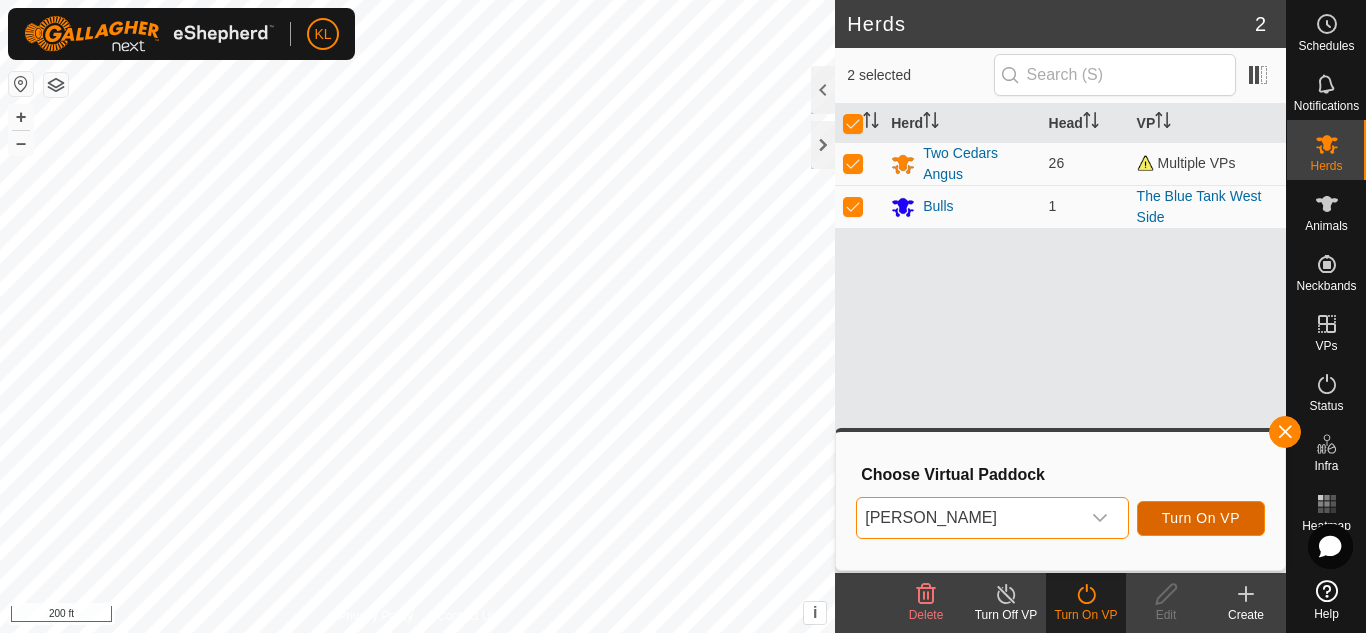 click on "Turn On VP" at bounding box center [1201, 518] 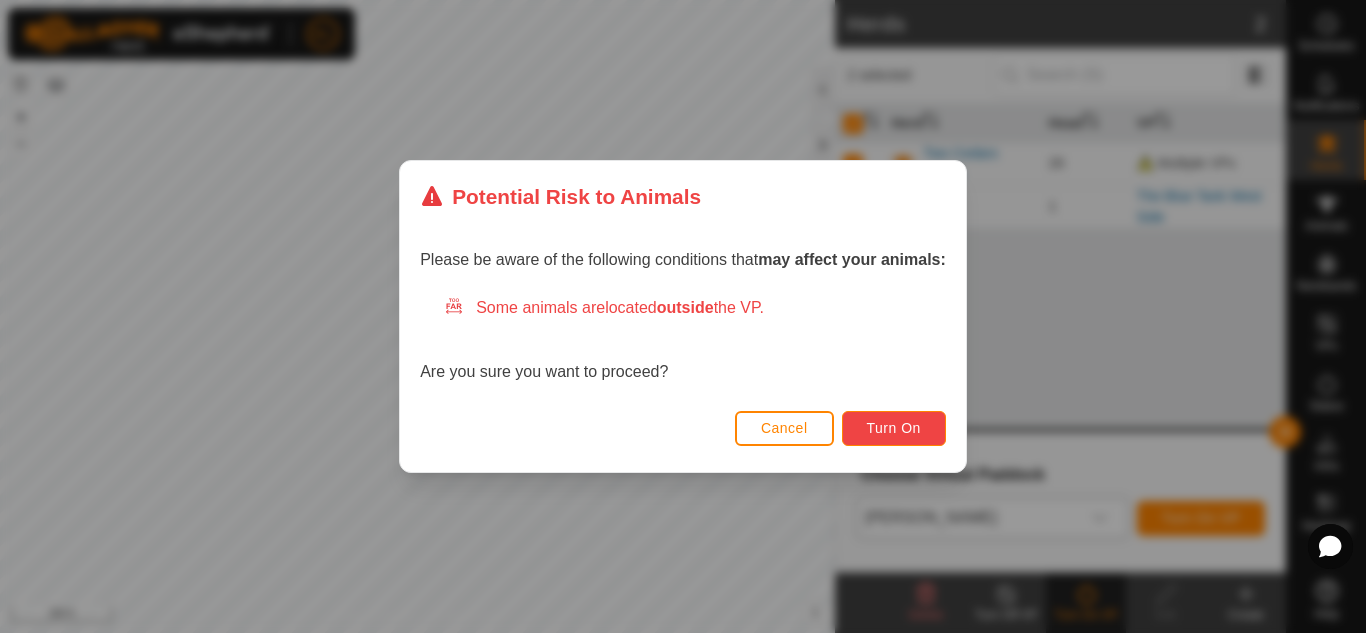 click on "Turn On" at bounding box center [894, 428] 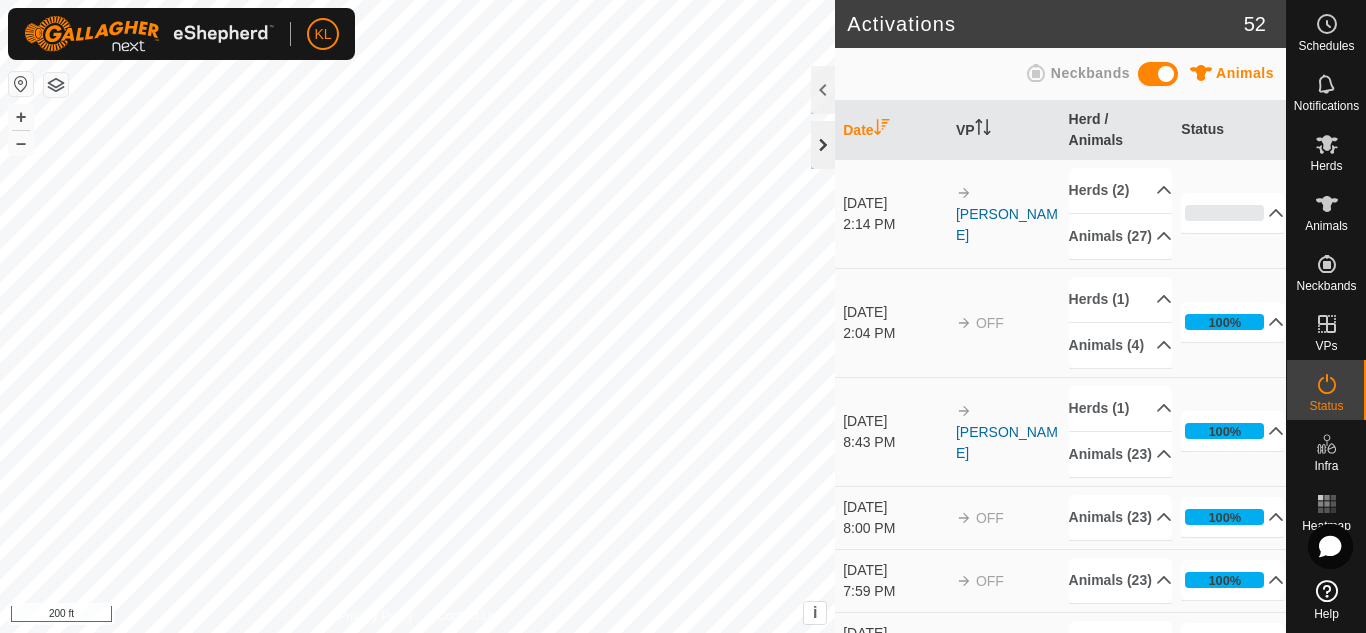 click 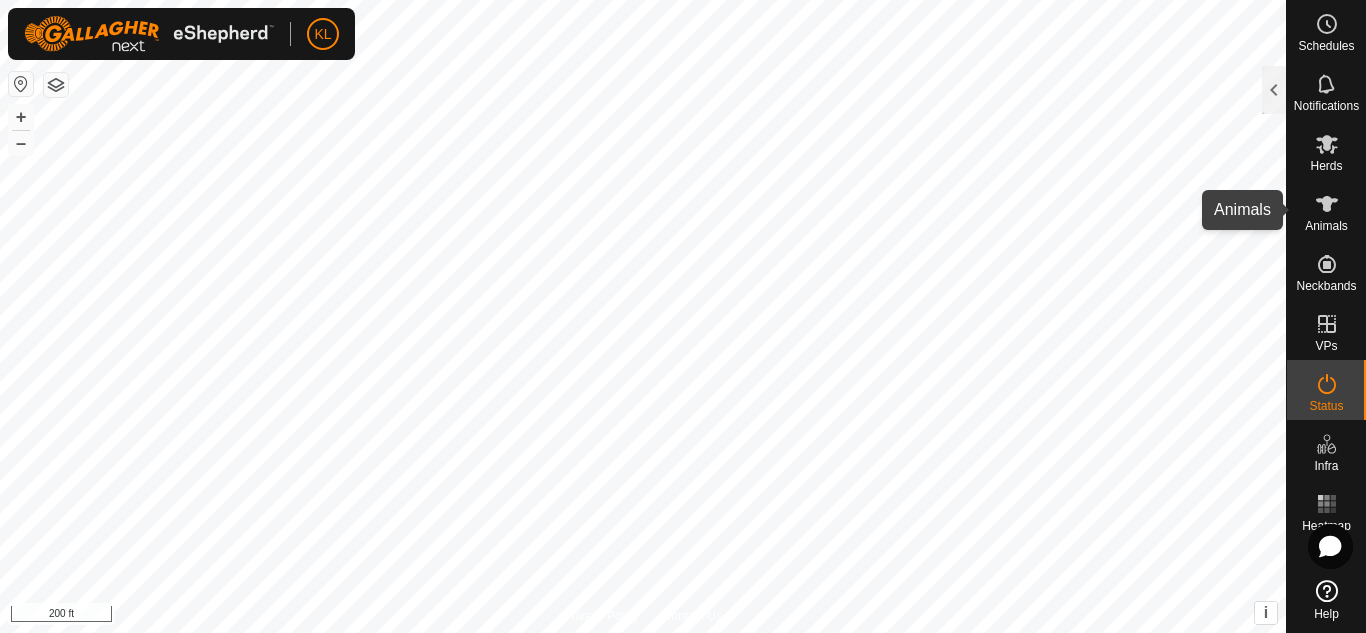 click 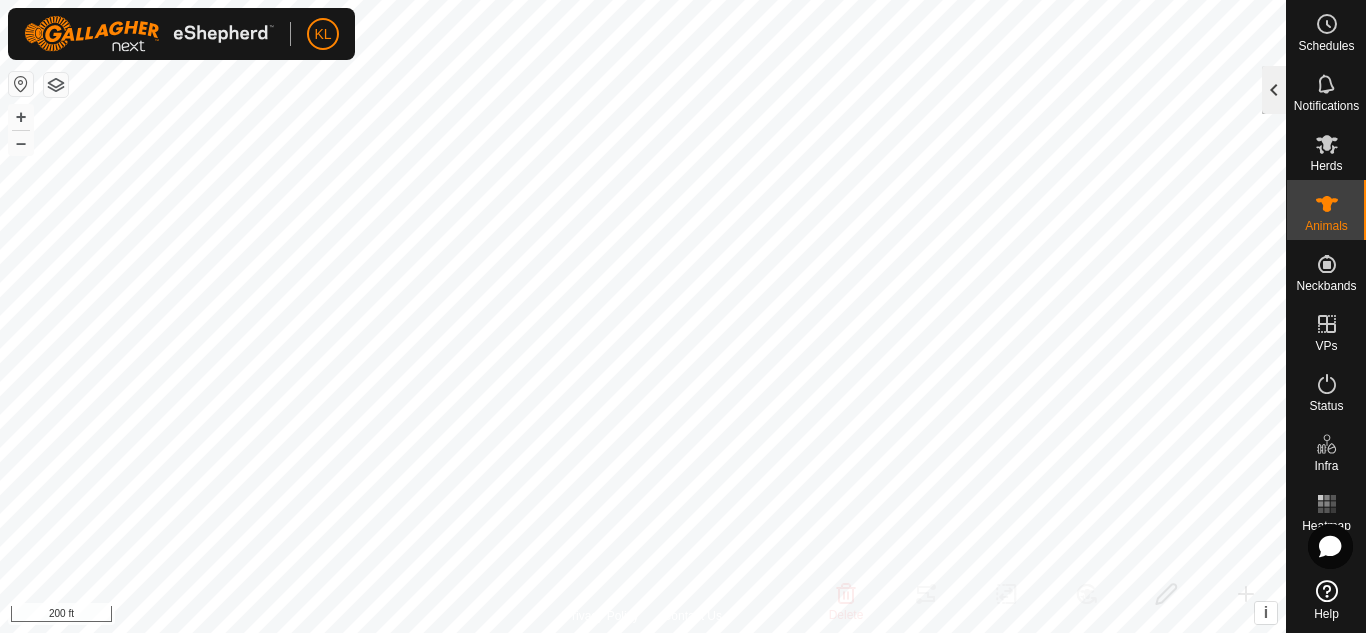 click 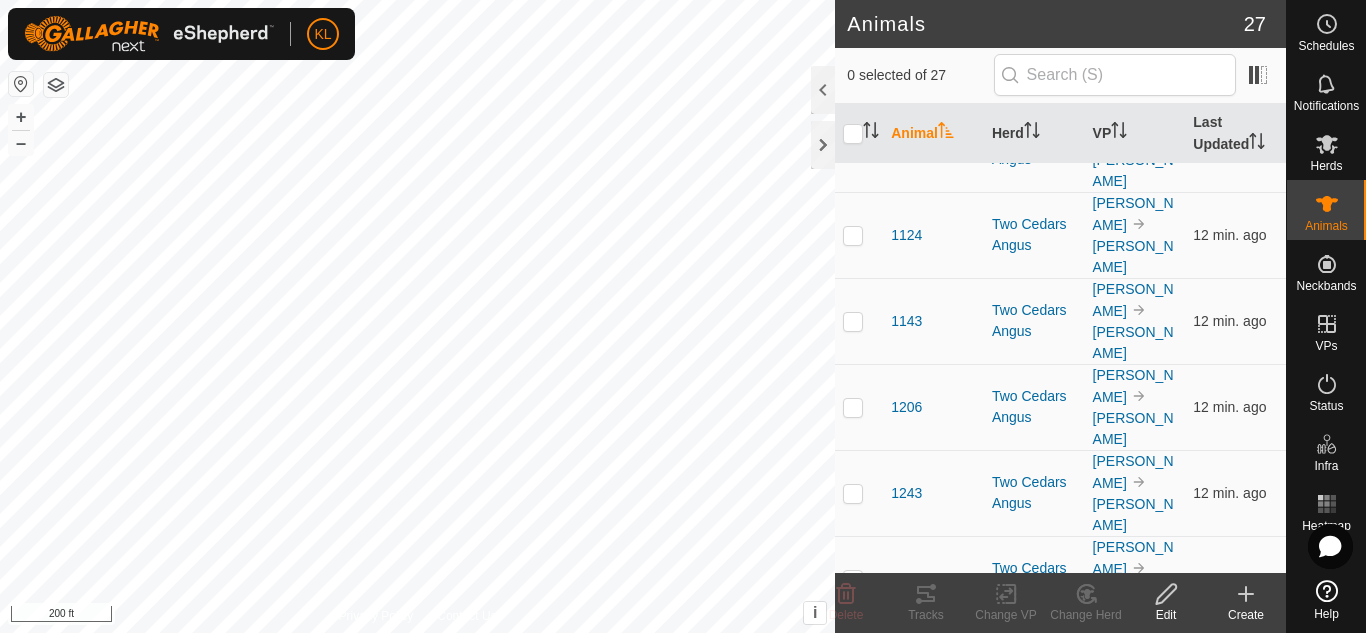 scroll, scrollTop: 626, scrollLeft: 0, axis: vertical 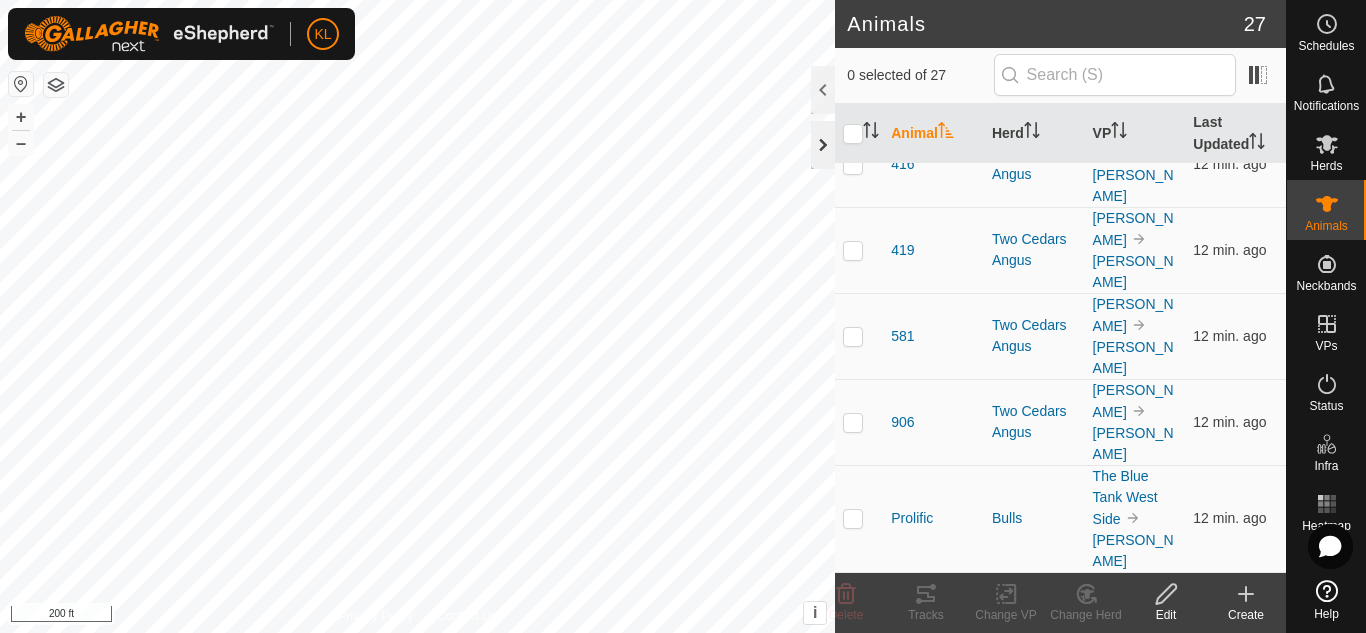 click 